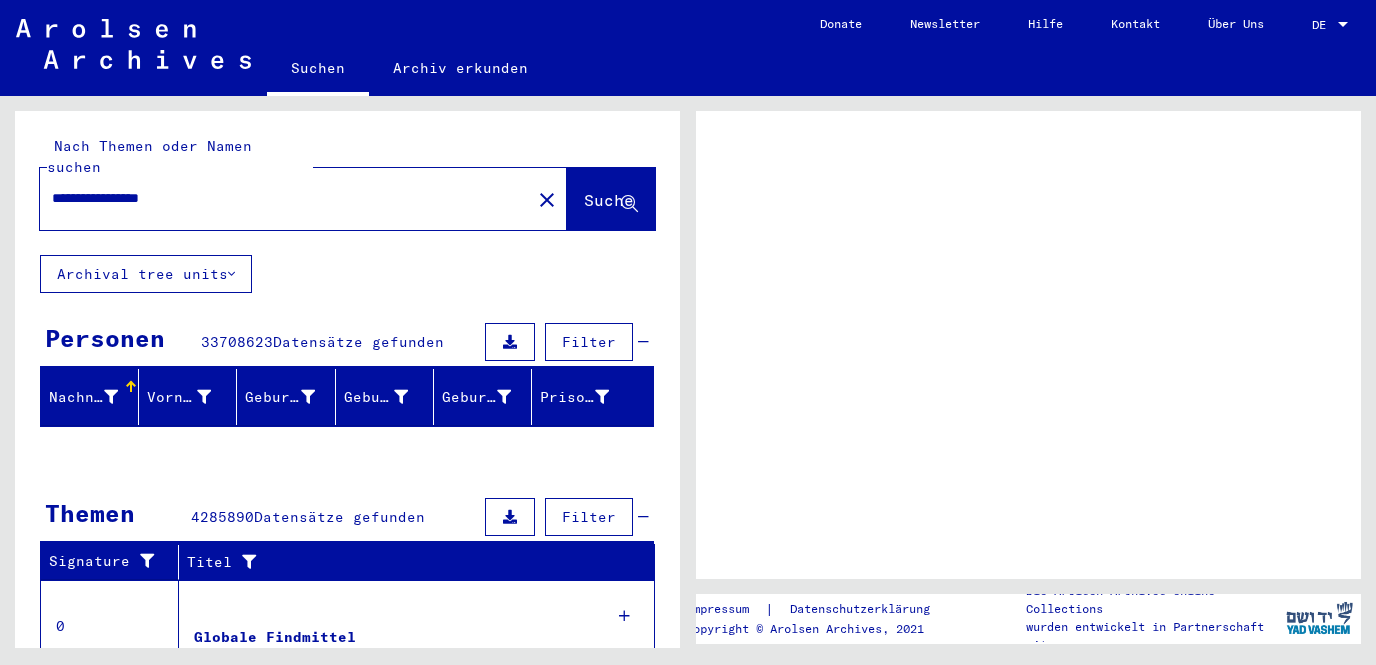 scroll, scrollTop: 0, scrollLeft: 0, axis: both 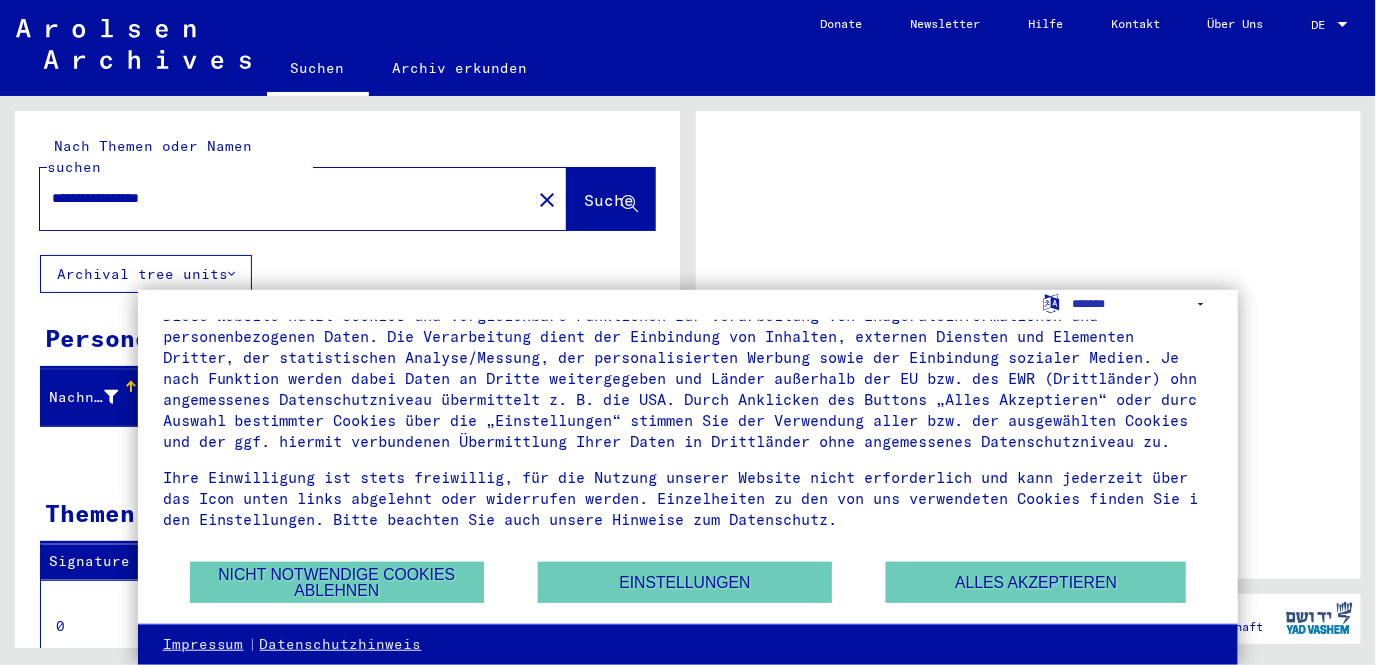 click at bounding box center [1343, 25] 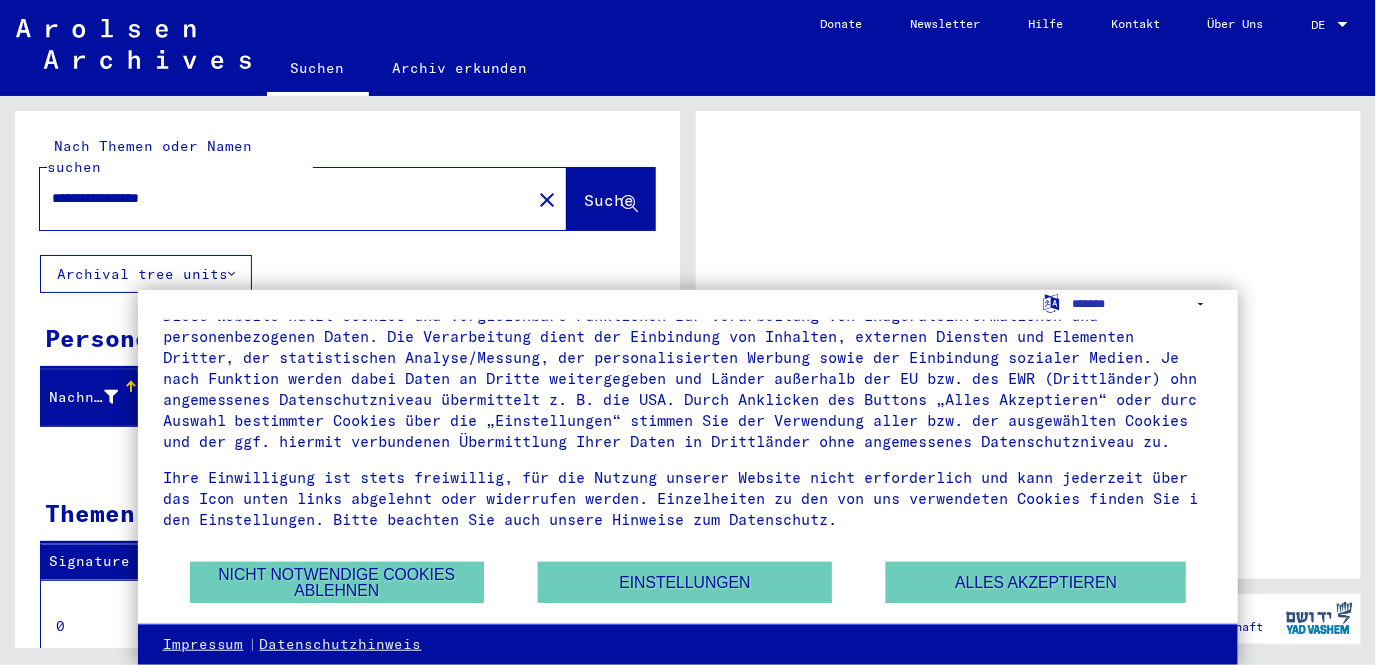 click at bounding box center [1343, 25] 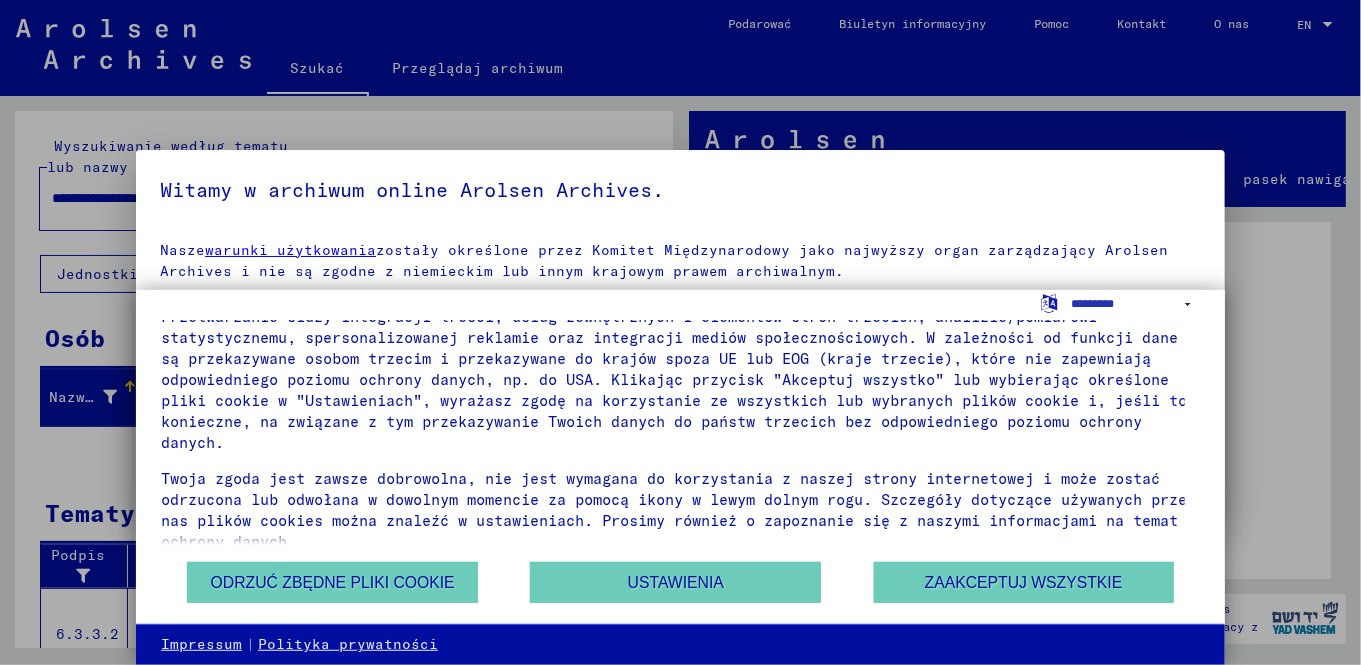 click on "Używamy plików cookie i innych technologii.
Ta strona korzysta z plików cookie i podobnych funkcji do przetwarzania informacji końcowych i danych osobowych. Przetwarzanie służy integracji treści, usług zewnętrznych i elementów stron trzecich, analizie/pomiarowi statystycznemu, spersonalizowanej reklamie oraz integracji mediów społecznościowych. W zależności od funkcji dane są przekazywane osobom trzecim i przekazywane do krajów spoza UE lub EOG (kraje trzecie), które nie zapewniają odpowiedniego poziomu ochrony danych, np. do USA. Klikając przycisk "Akceptuj wszystko" lub wybierając określone pliki cookie w "Ustawieniach", wyrażasz zgodę na korzystanie ze wszystkich lub wybranych plików cookie i, jeśli to konieczne, na związane z tym przekazywanie Twoich danych do państw trzecich bez odpowiedniego poziomu ochrony danych.
Odrzuć zbędne pliki cookie Ustawienia" at bounding box center (680, 457) 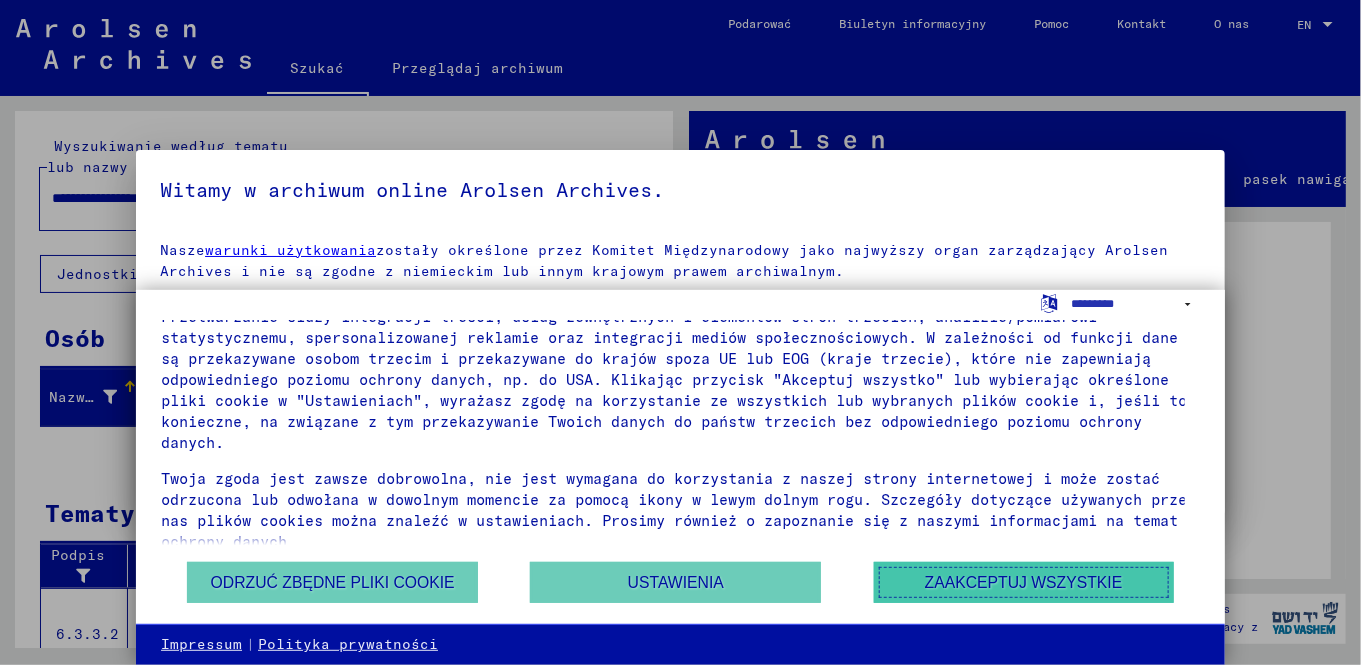 click on "Zaakceptuj wszystkie" at bounding box center (1024, 582) 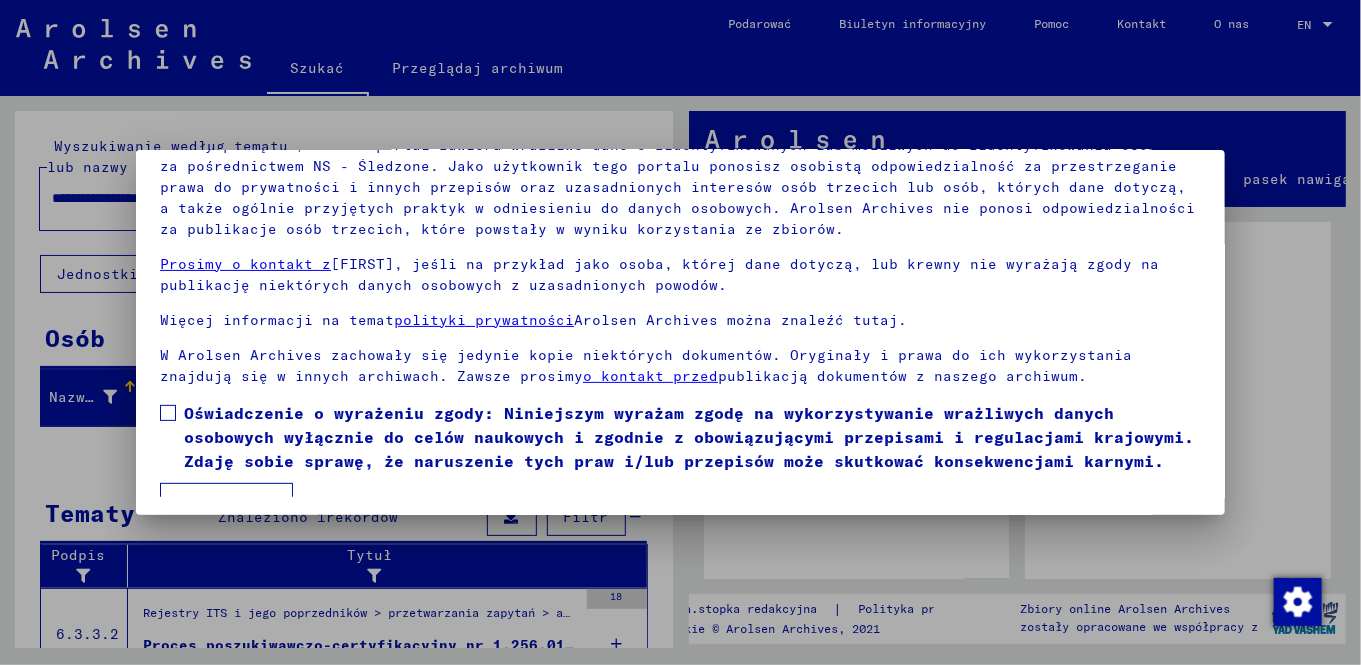 scroll, scrollTop: 166, scrollLeft: 0, axis: vertical 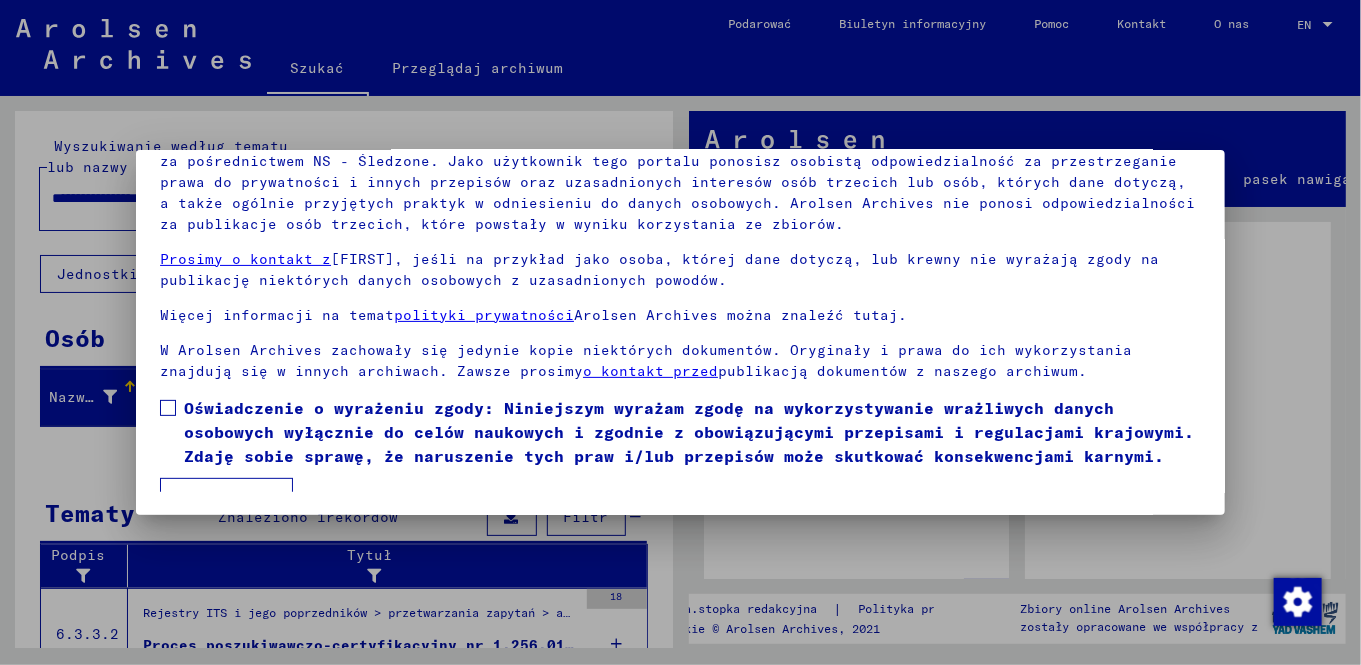 click at bounding box center (168, 408) 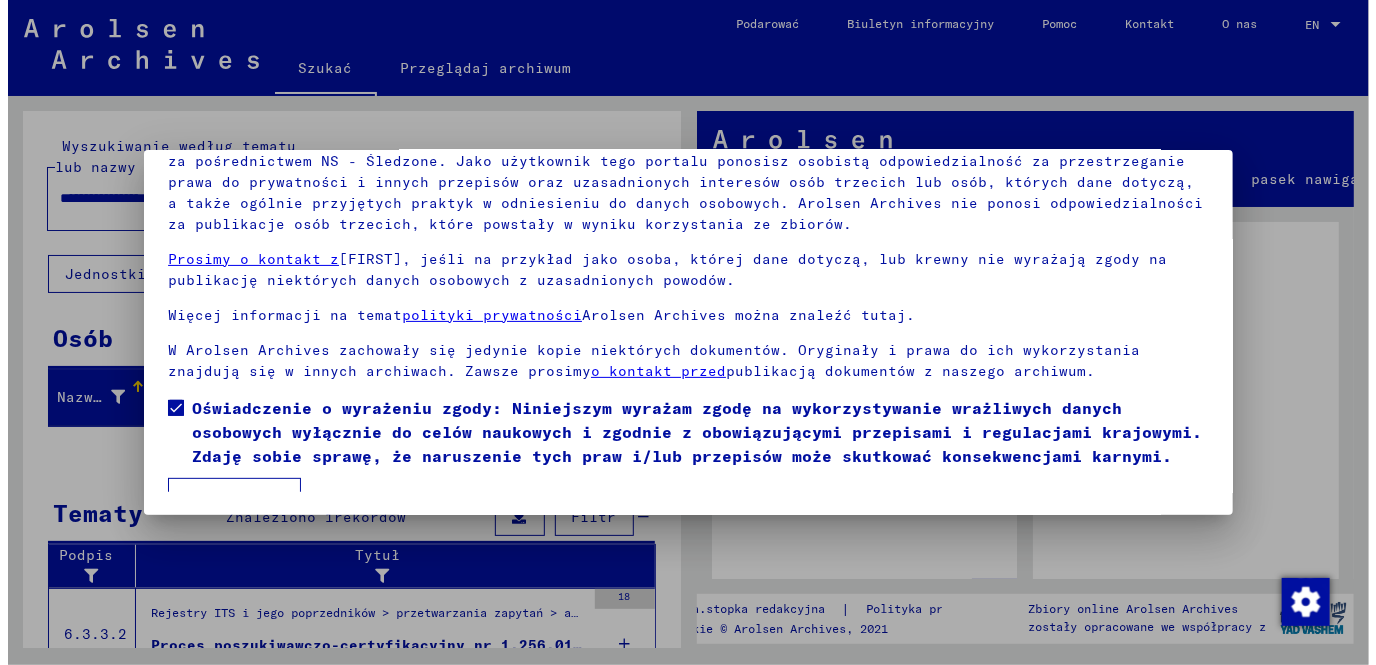 scroll, scrollTop: 46, scrollLeft: 0, axis: vertical 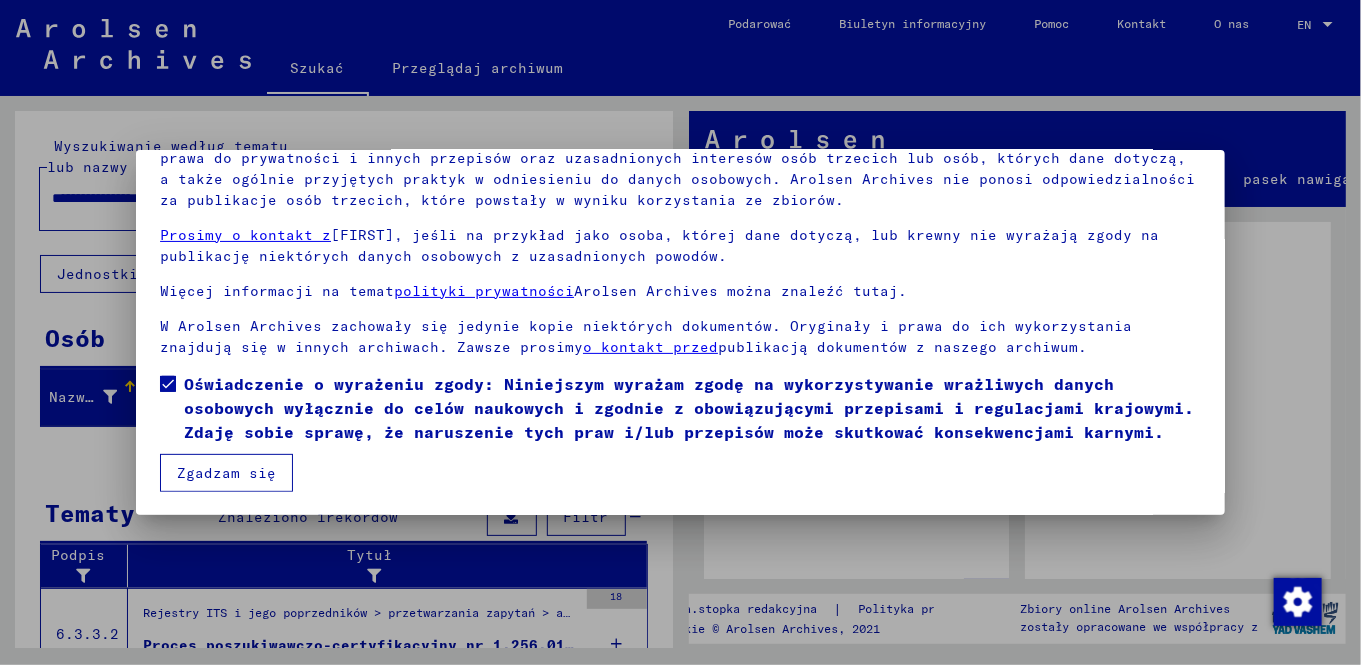 click on "Zgadzam się" at bounding box center [226, 473] 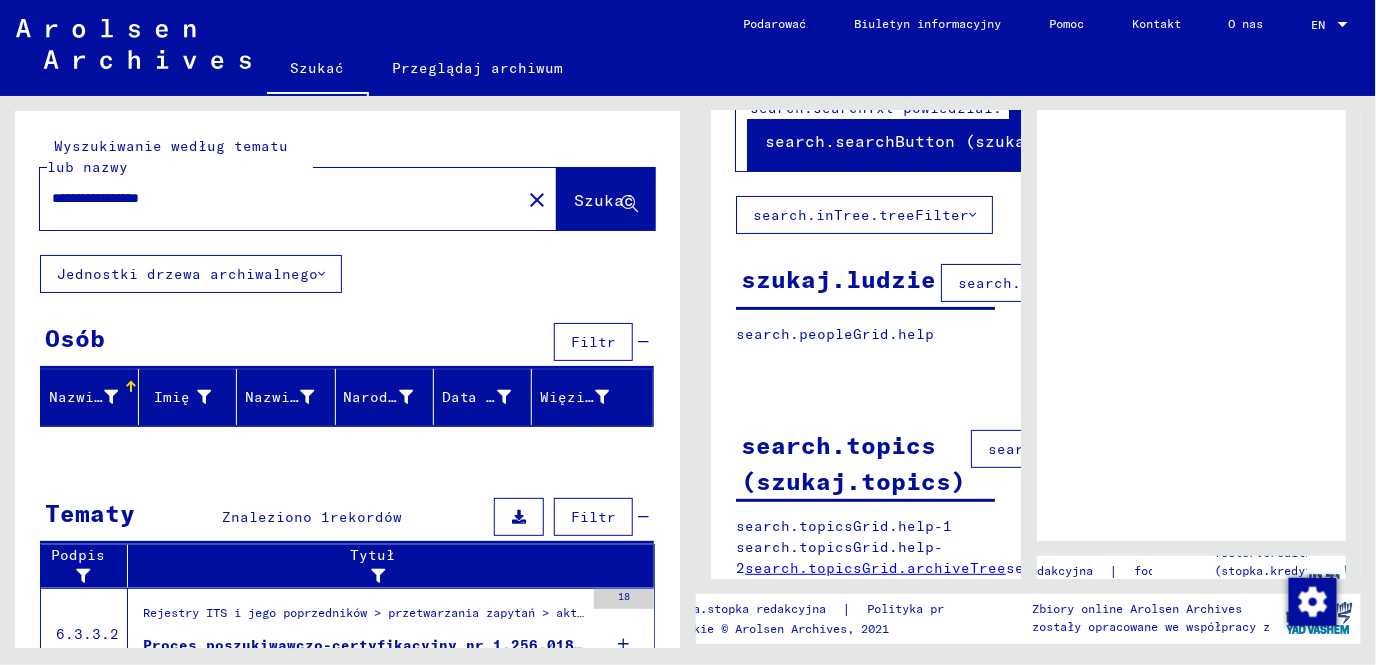 scroll, scrollTop: 194, scrollLeft: 0, axis: vertical 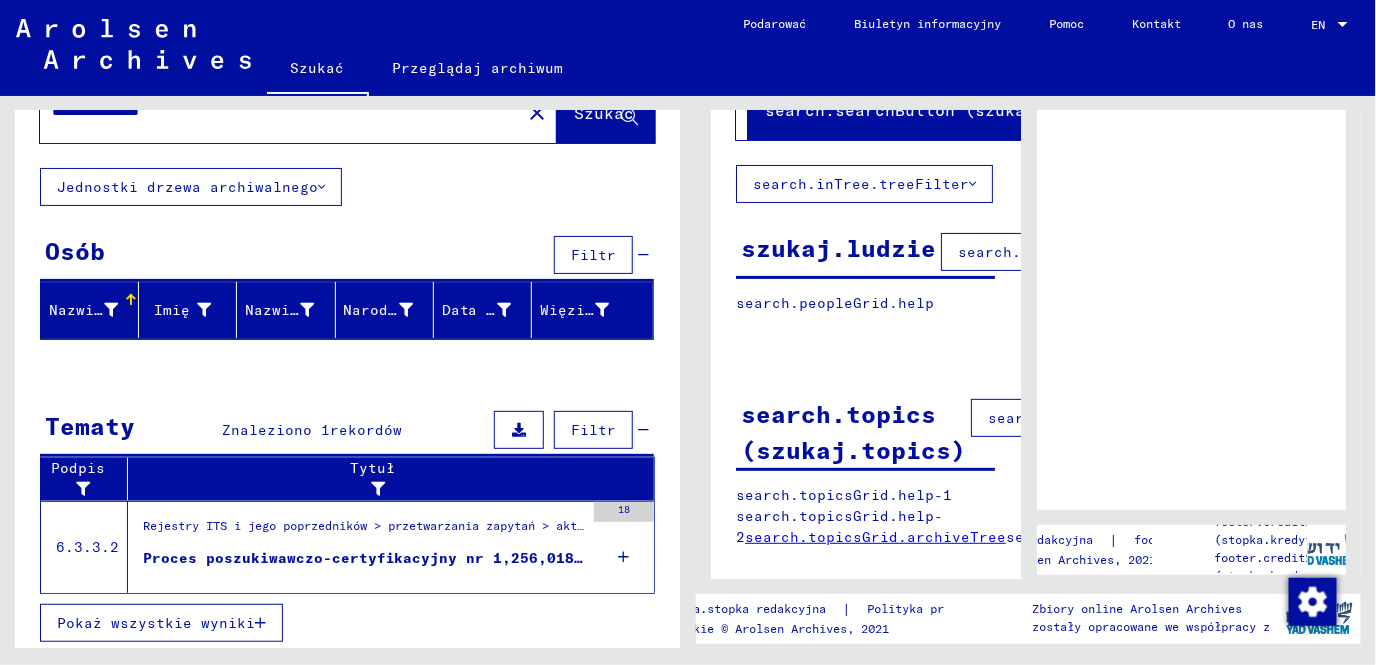 click on "Pokaż wszystkie wyniki" at bounding box center (156, 623) 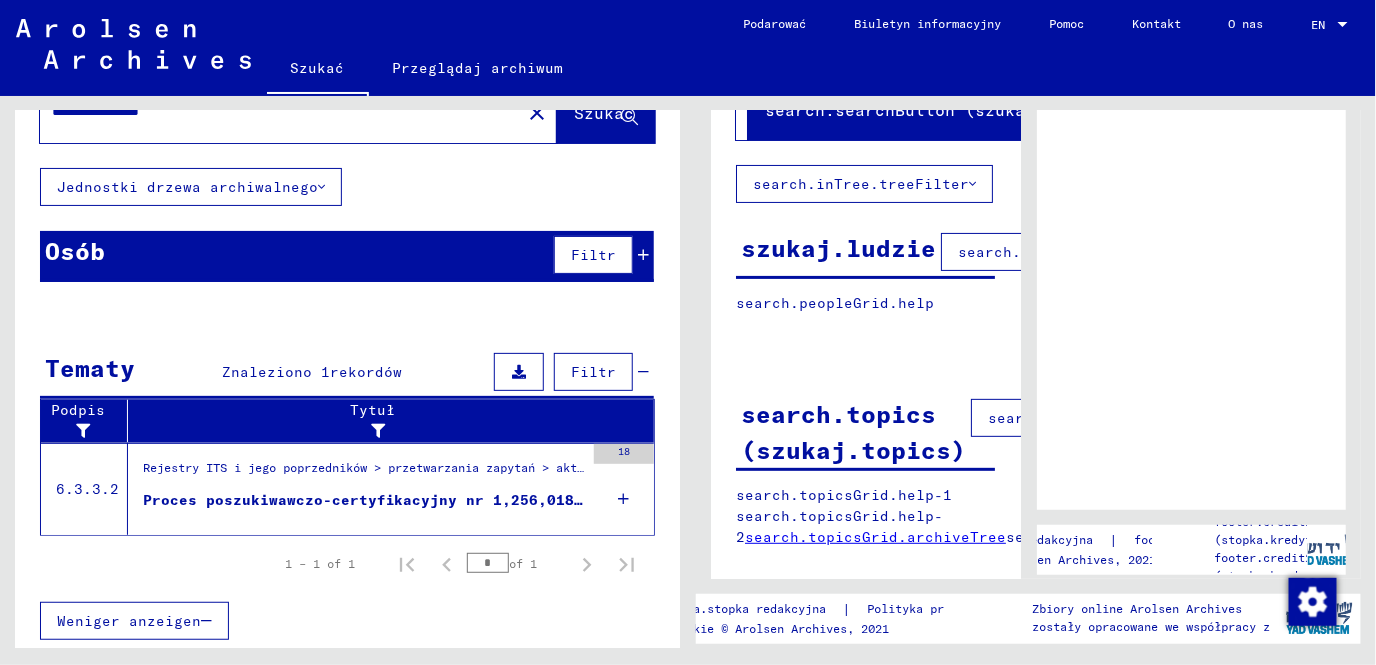scroll, scrollTop: 85, scrollLeft: 0, axis: vertical 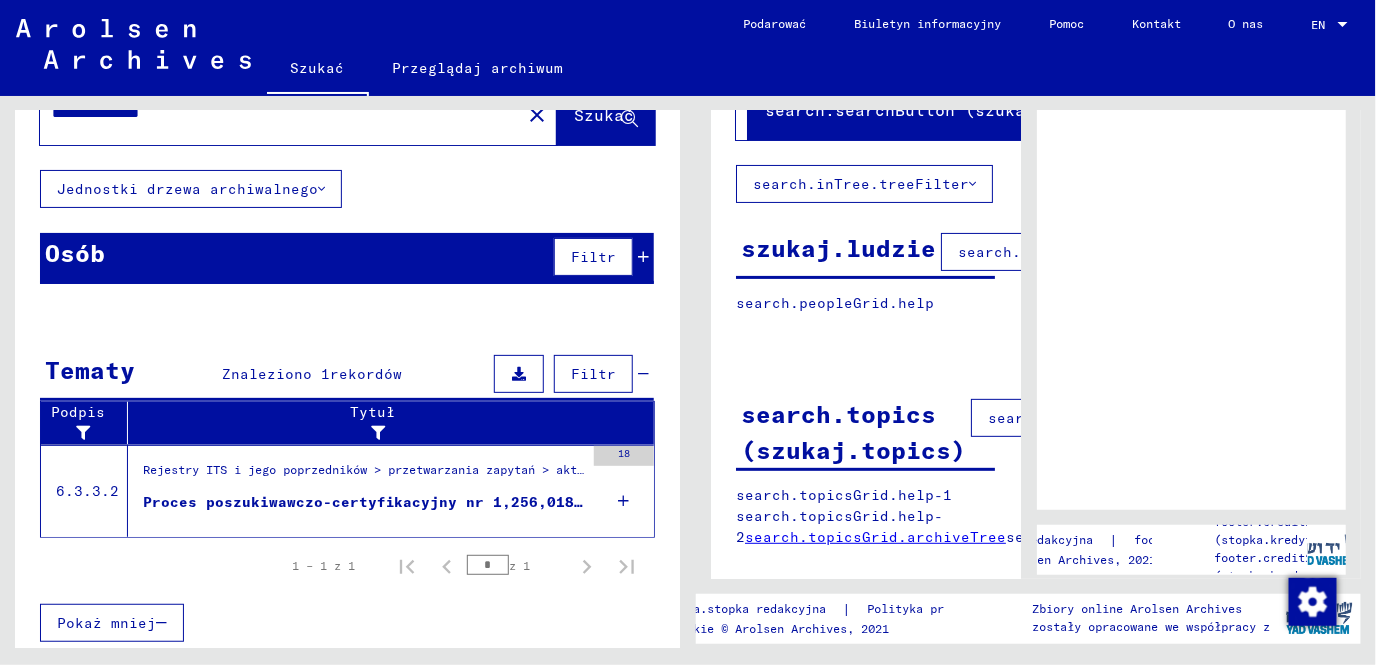 click on "Proces poszukiwawczo-certyfikacyjny nr 1,256,018 dla [LAST], [FIRST] ur. [DATE] r." at bounding box center [363, 502] 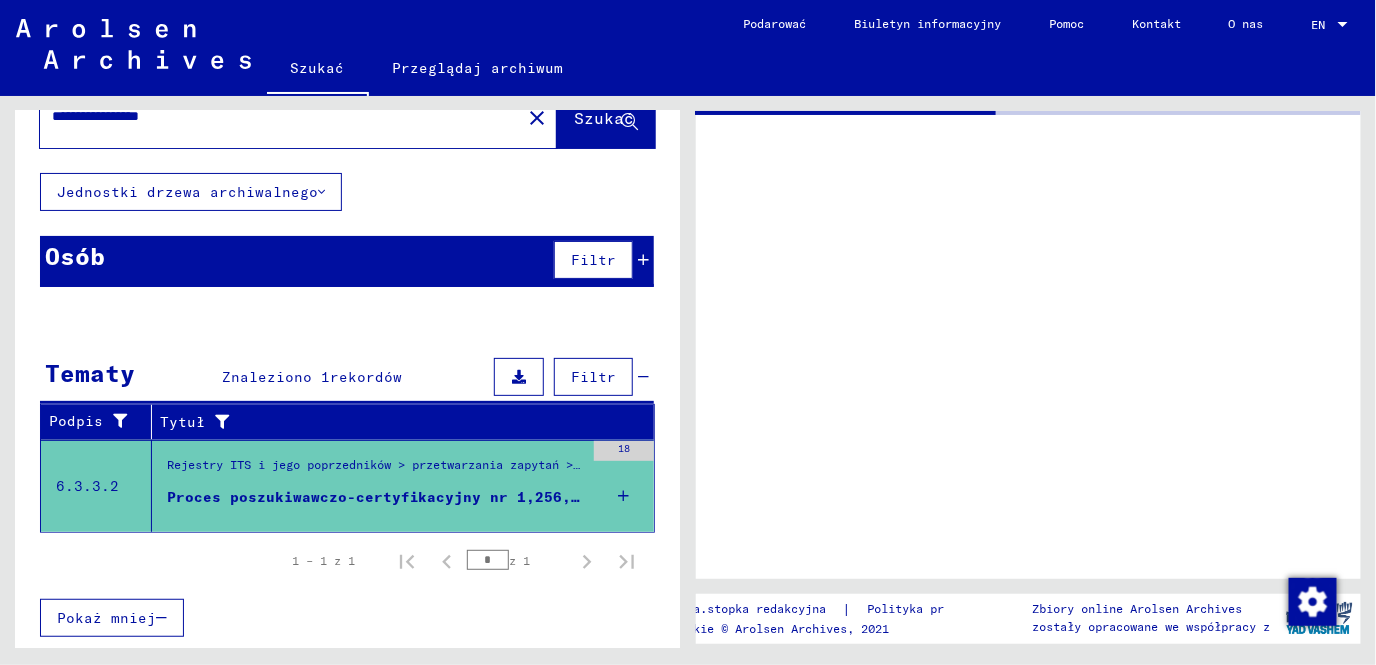 scroll, scrollTop: 77, scrollLeft: 0, axis: vertical 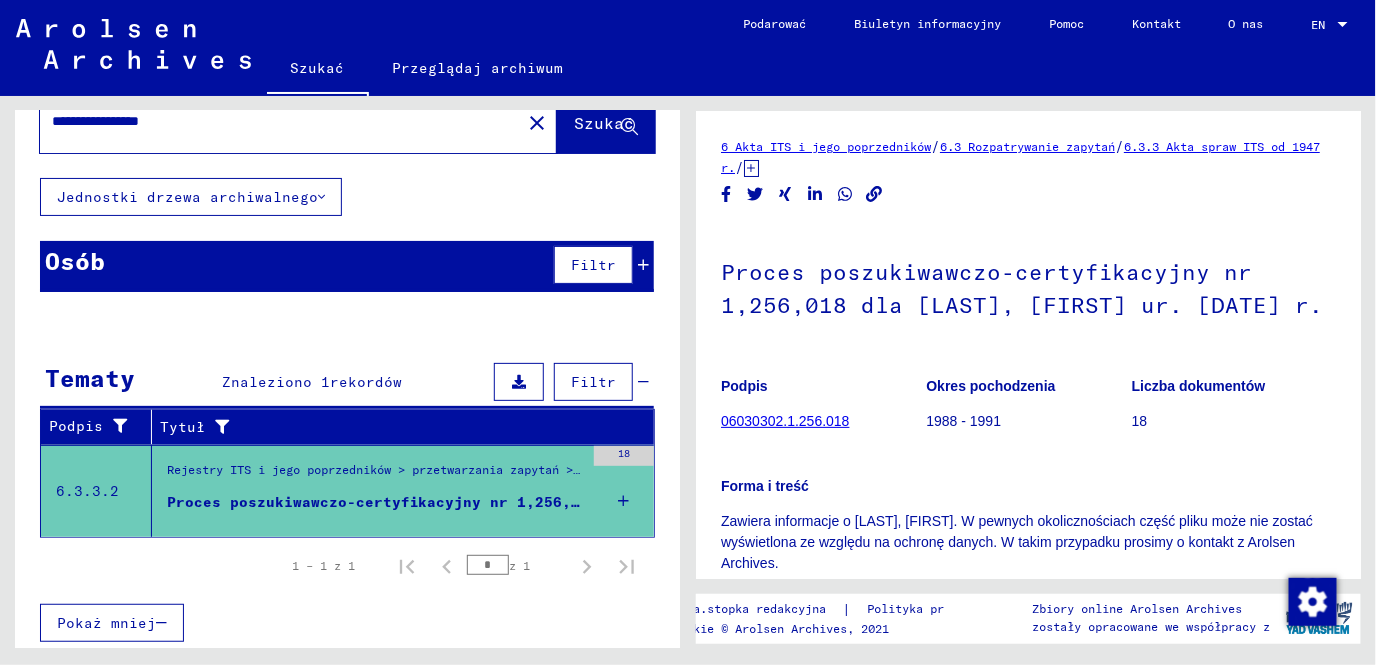 click on "**********" at bounding box center (280, 121) 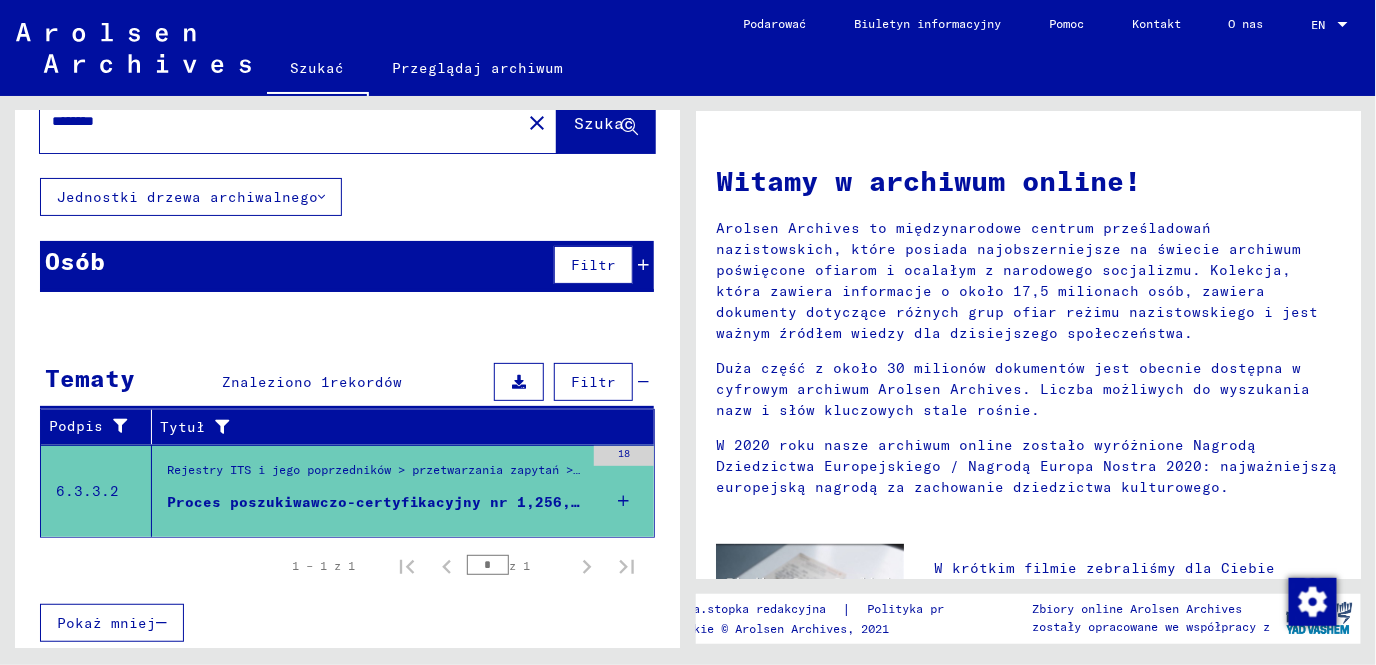 scroll, scrollTop: 0, scrollLeft: 0, axis: both 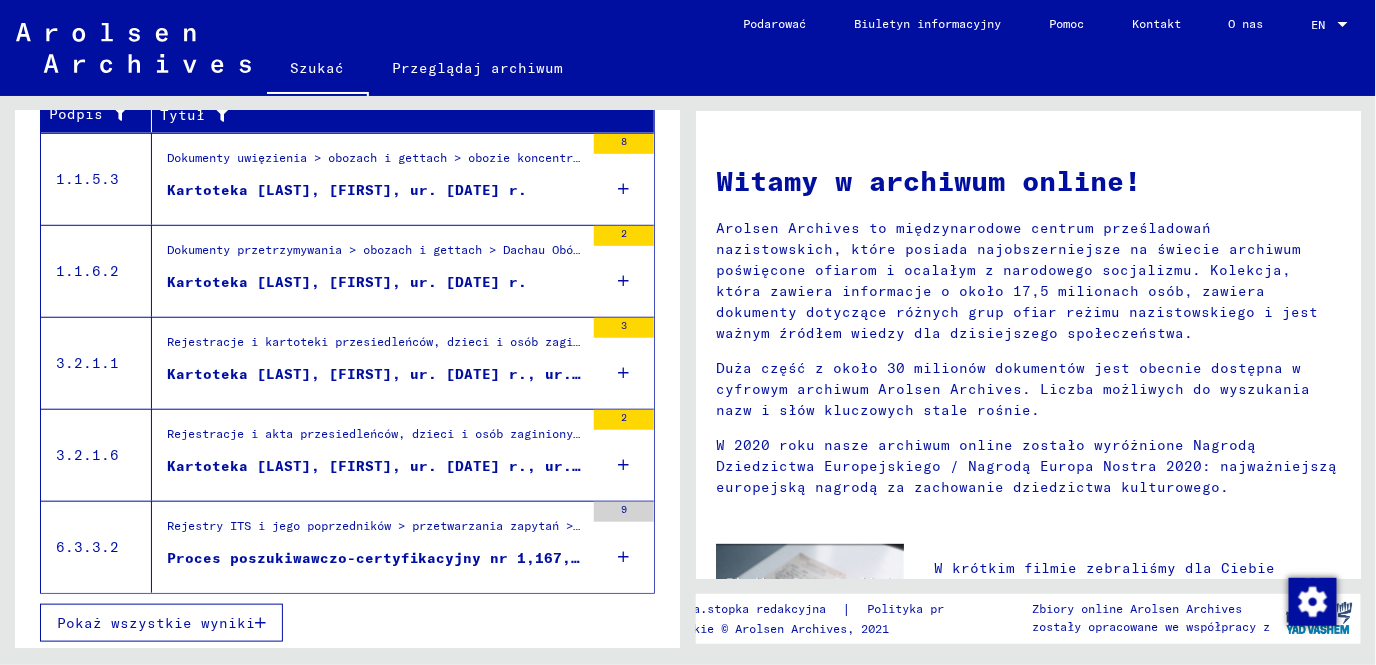 click on "Pokaż wszystkie wyniki" at bounding box center (161, 623) 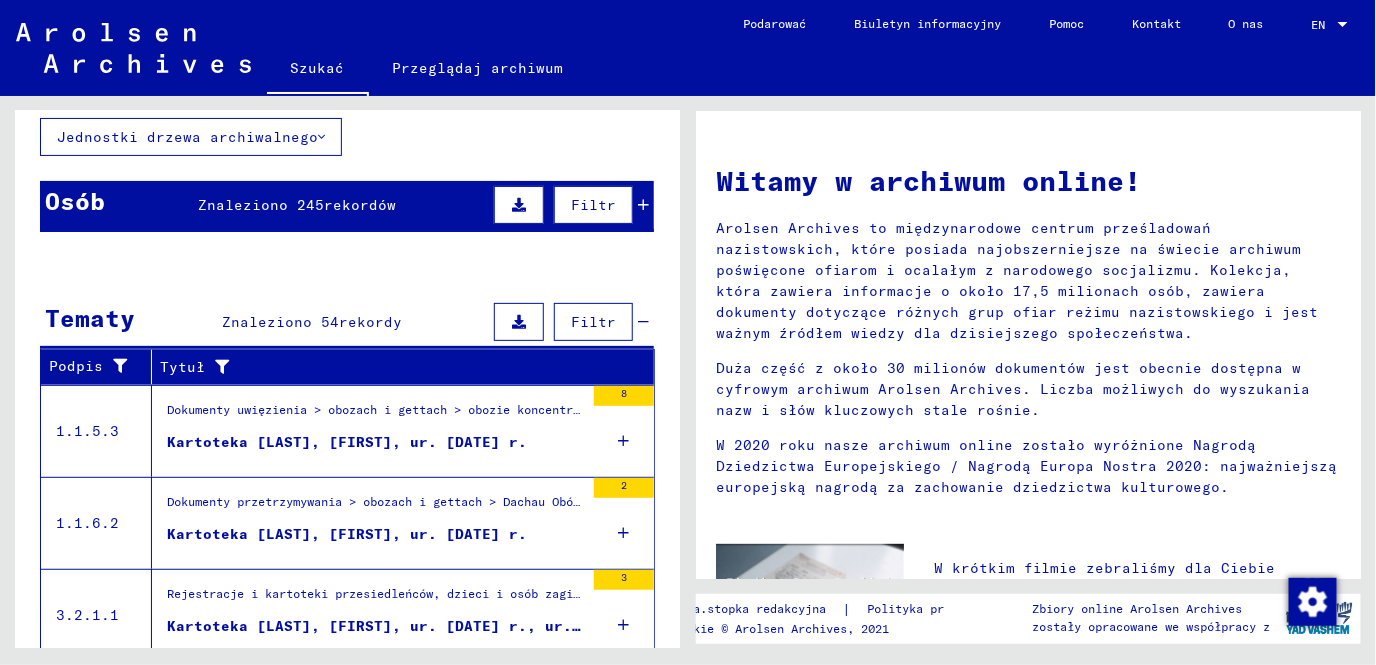 scroll, scrollTop: 0, scrollLeft: 0, axis: both 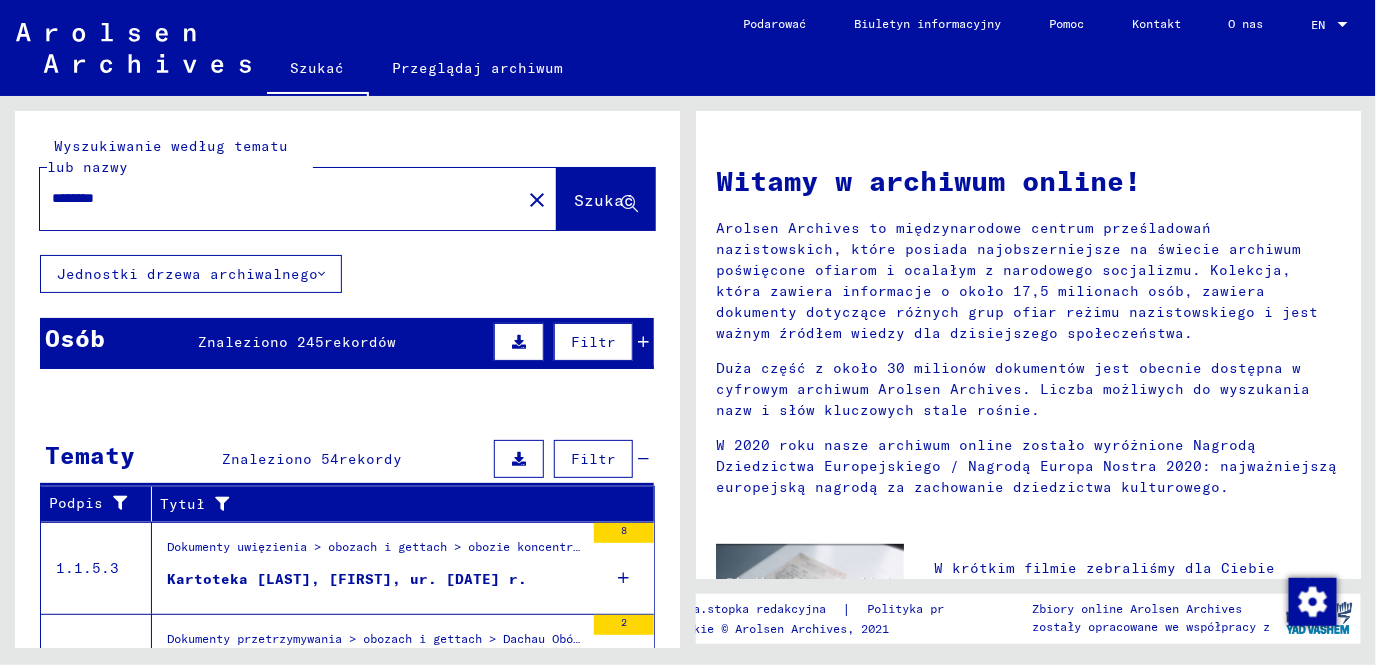 click on "******** close" 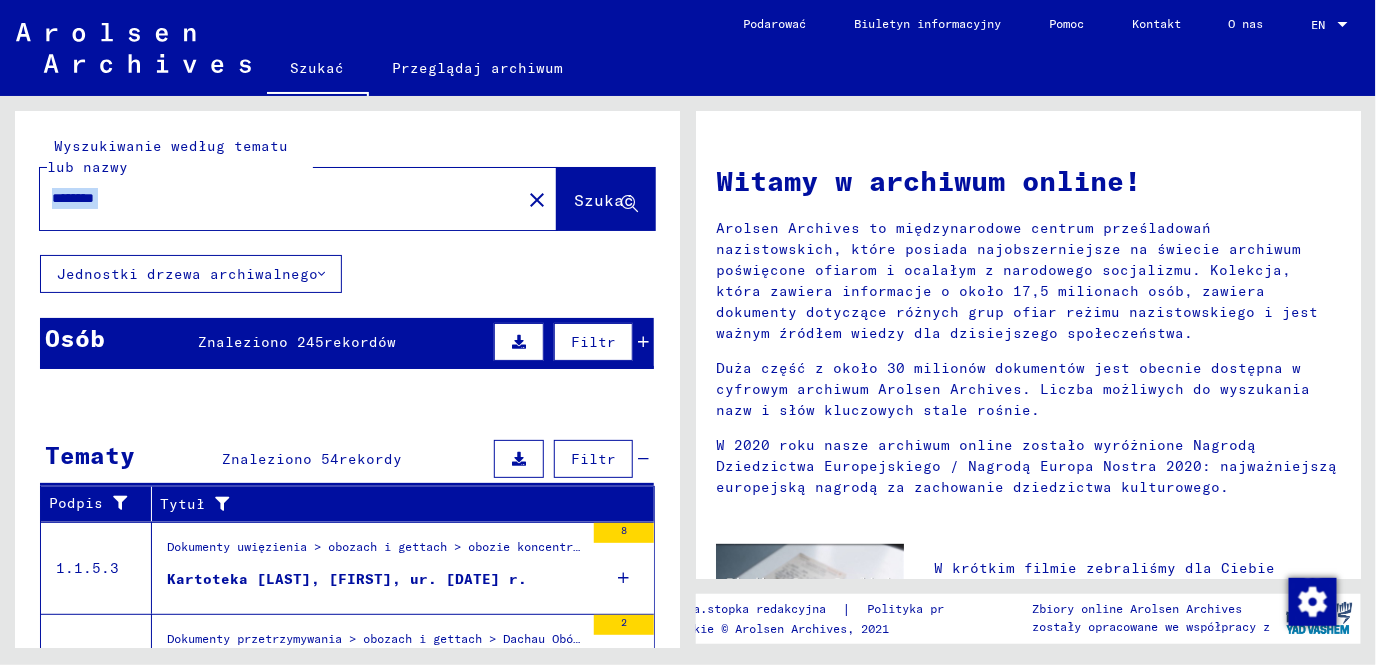 click on "********" 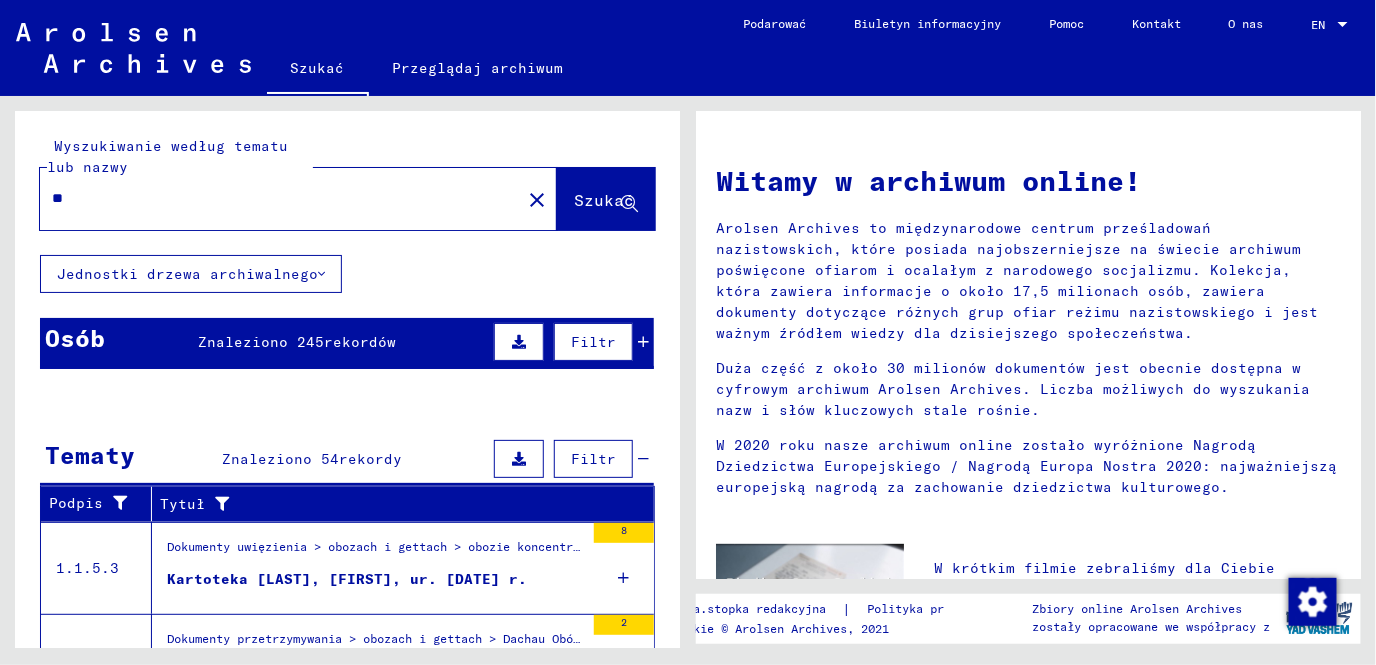 type on "*" 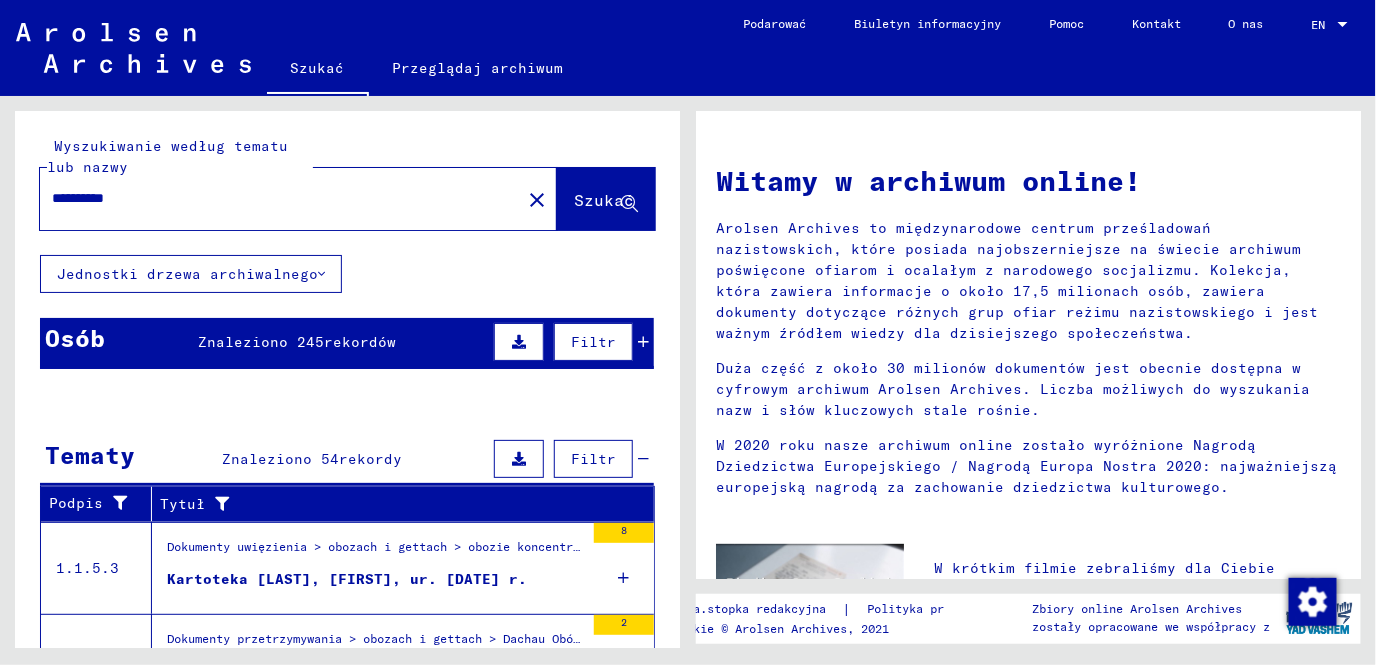 type on "**********" 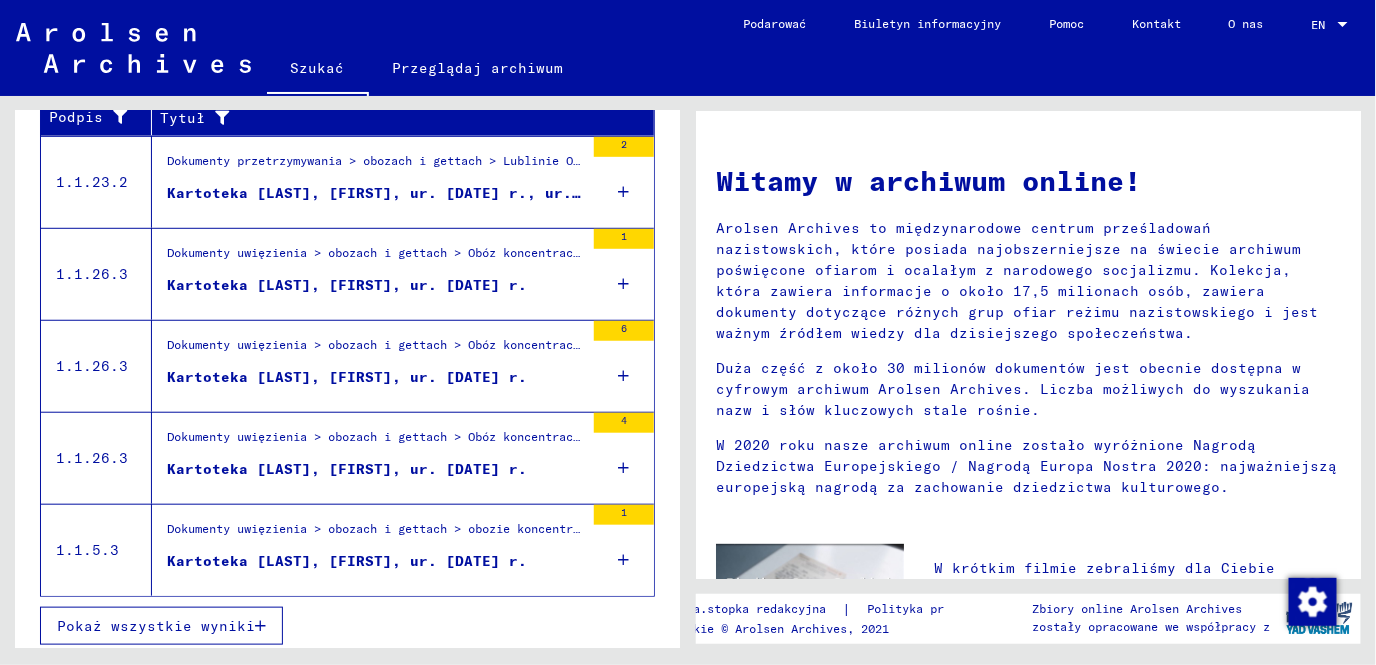 scroll, scrollTop: 389, scrollLeft: 0, axis: vertical 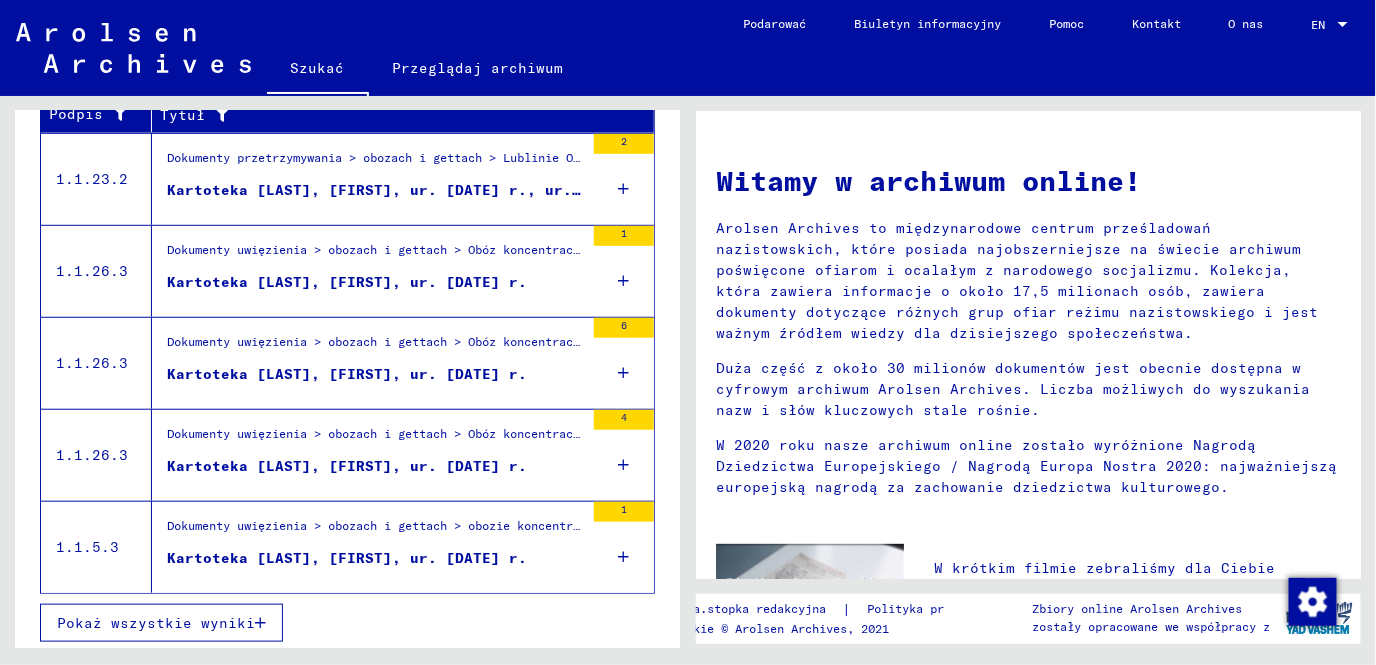 click on "Pokaż wszystkie wyniki" at bounding box center (156, 623) 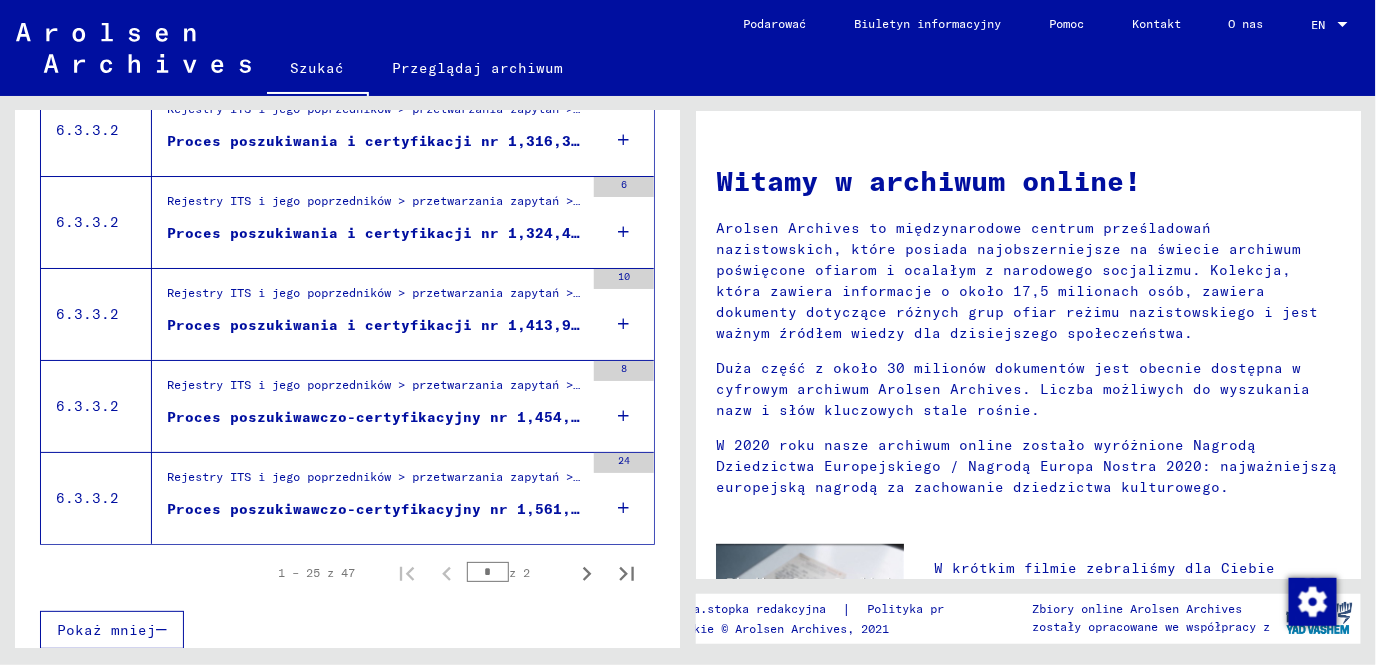 scroll, scrollTop: 2271, scrollLeft: 0, axis: vertical 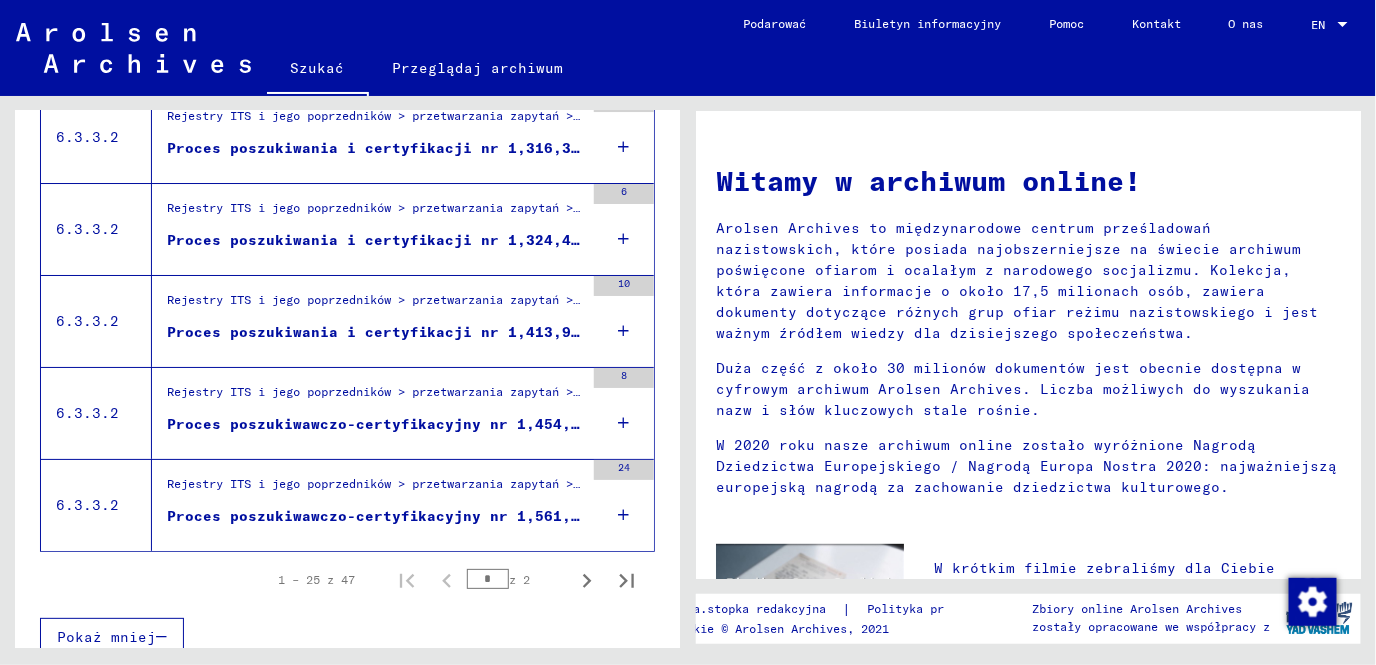 click on "*  z 2" at bounding box center [517, 579] 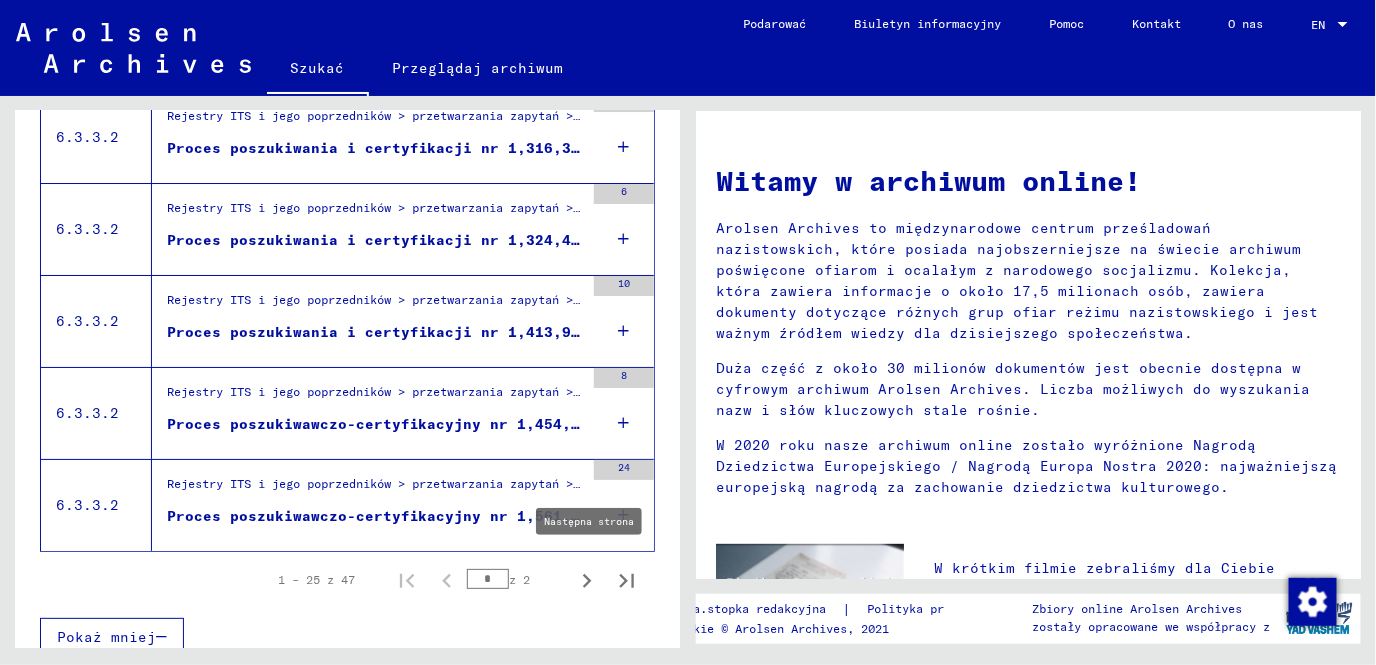 click 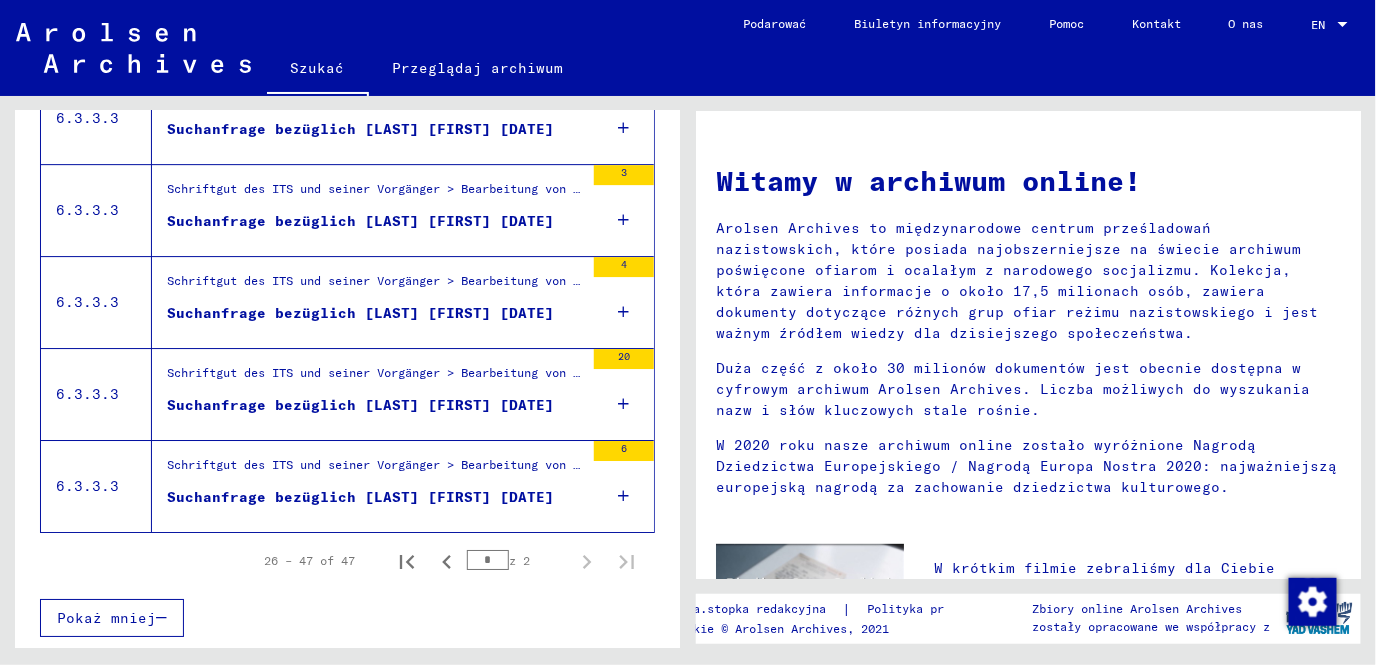 scroll, scrollTop: 2004, scrollLeft: 0, axis: vertical 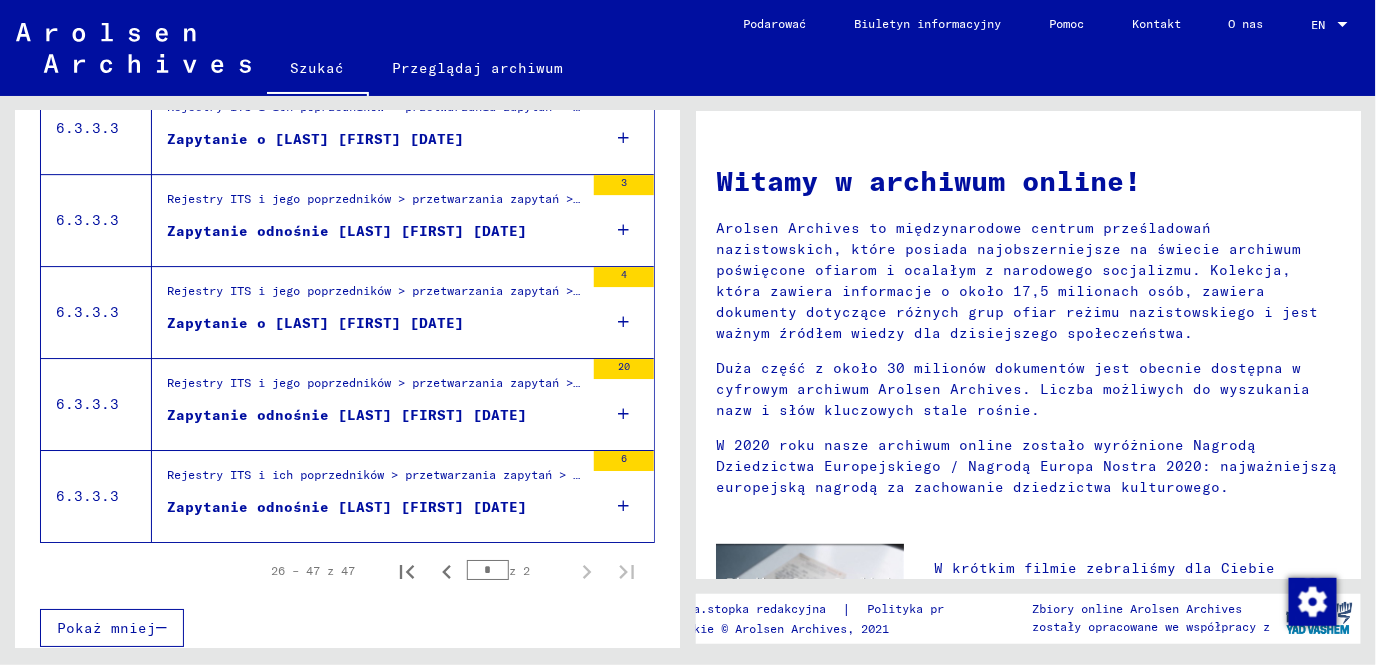 click on "Zapytanie o [LAST] [FIRST] [DATE]" at bounding box center [315, 323] 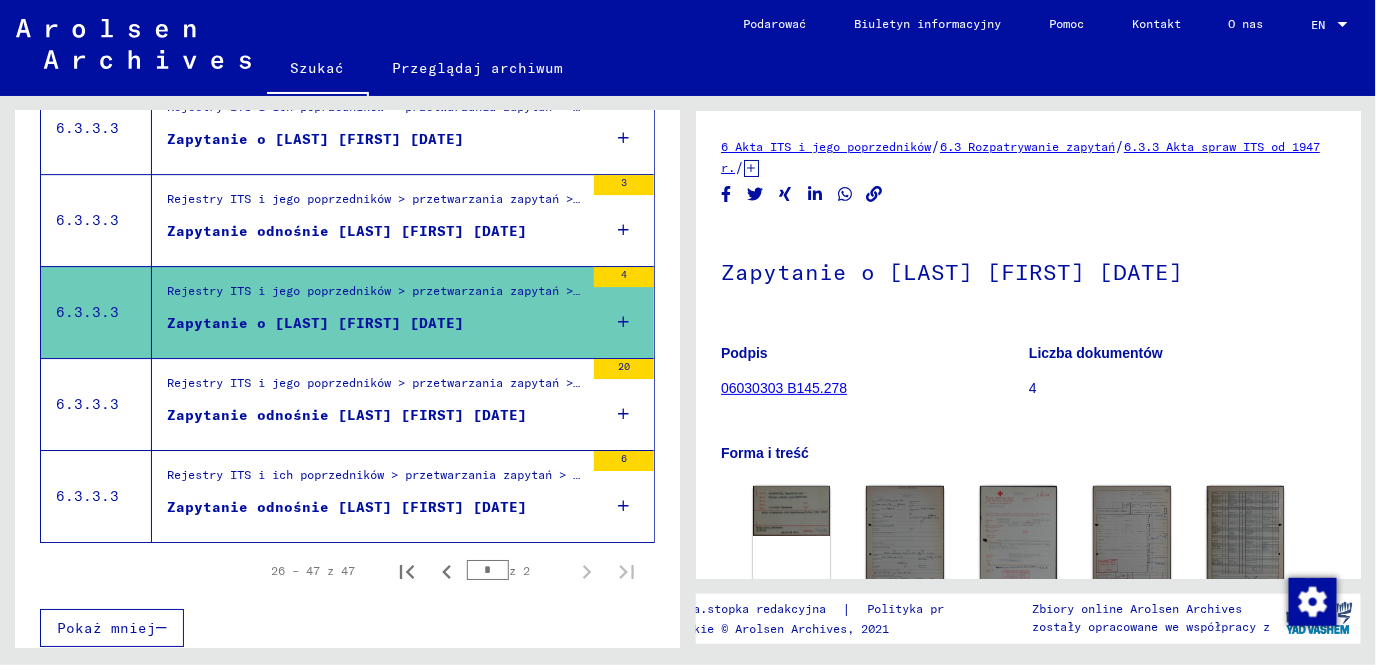 scroll, scrollTop: 0, scrollLeft: 0, axis: both 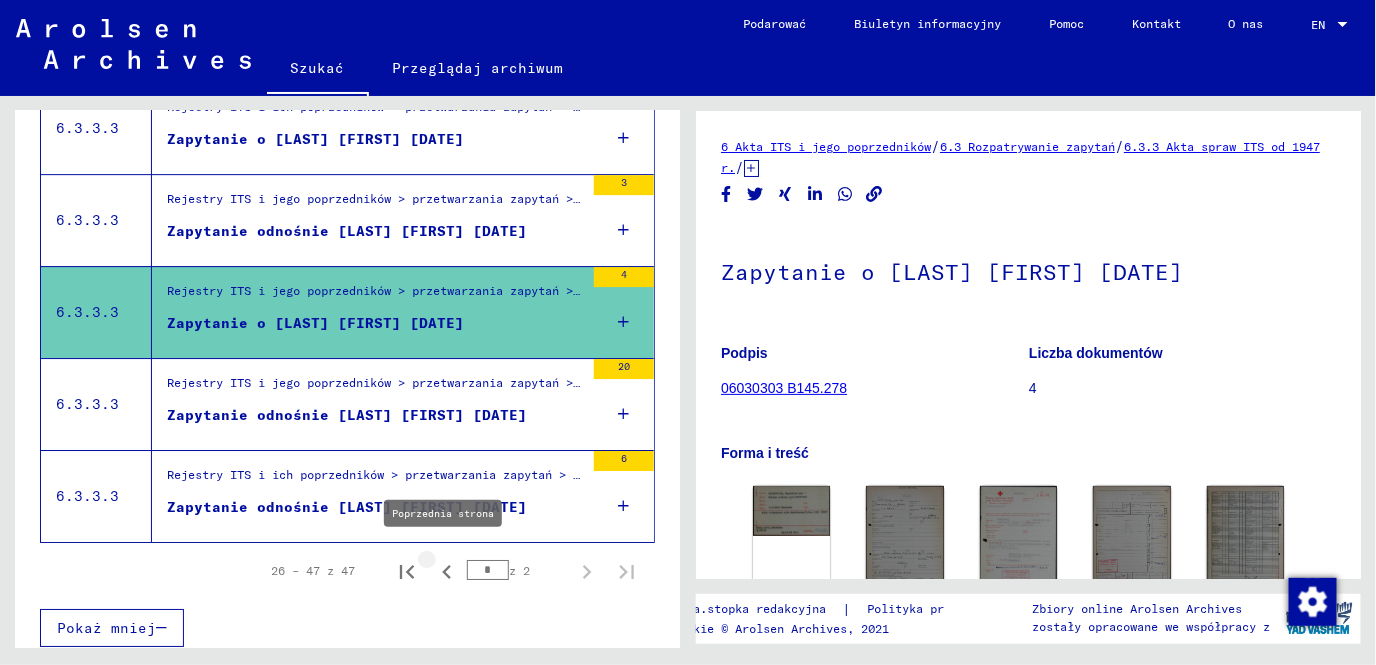 click 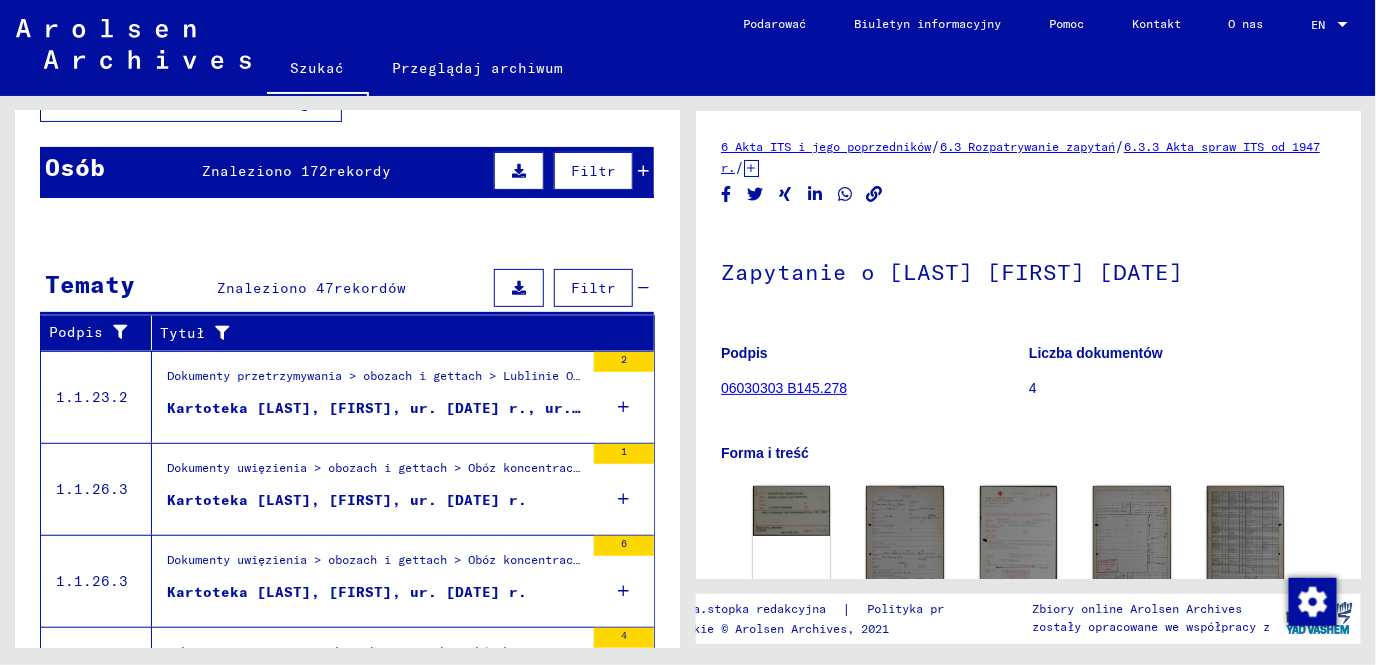 scroll, scrollTop: 183, scrollLeft: 0, axis: vertical 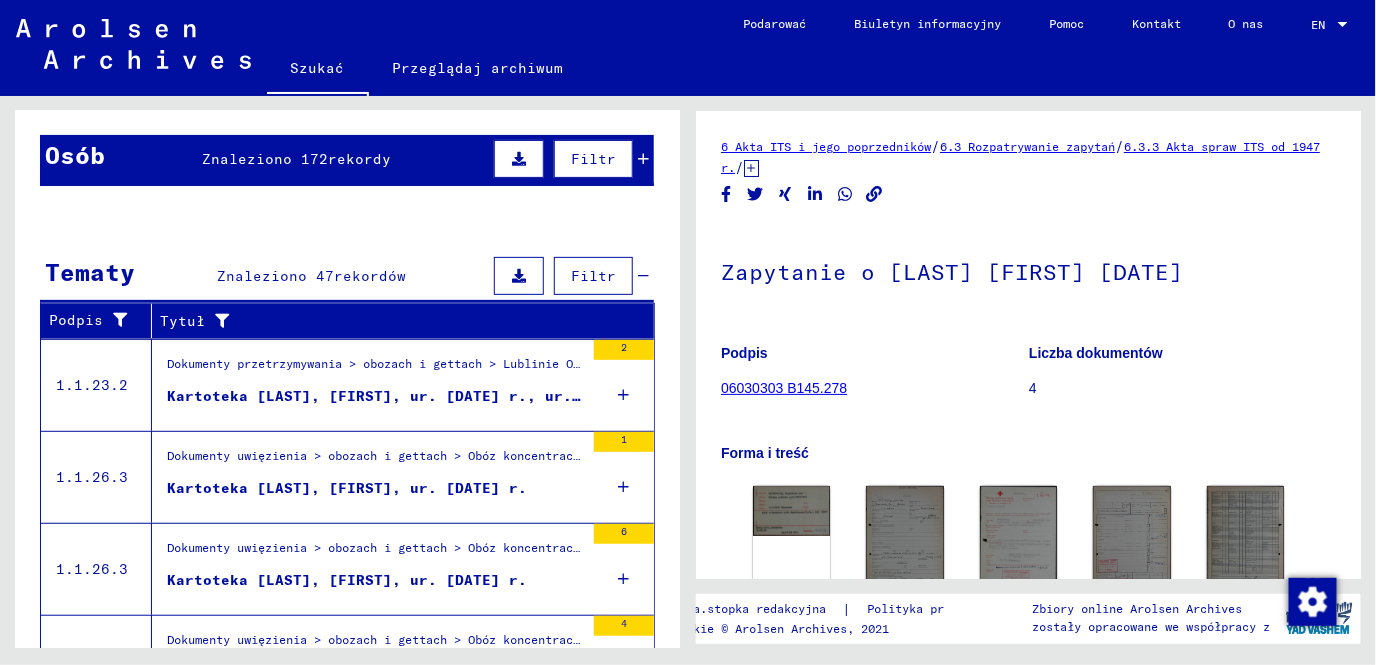 click on "Kartoteka [LAST], [FIRST], ur. [DATE] r., ur. w [CITY]" at bounding box center (375, 396) 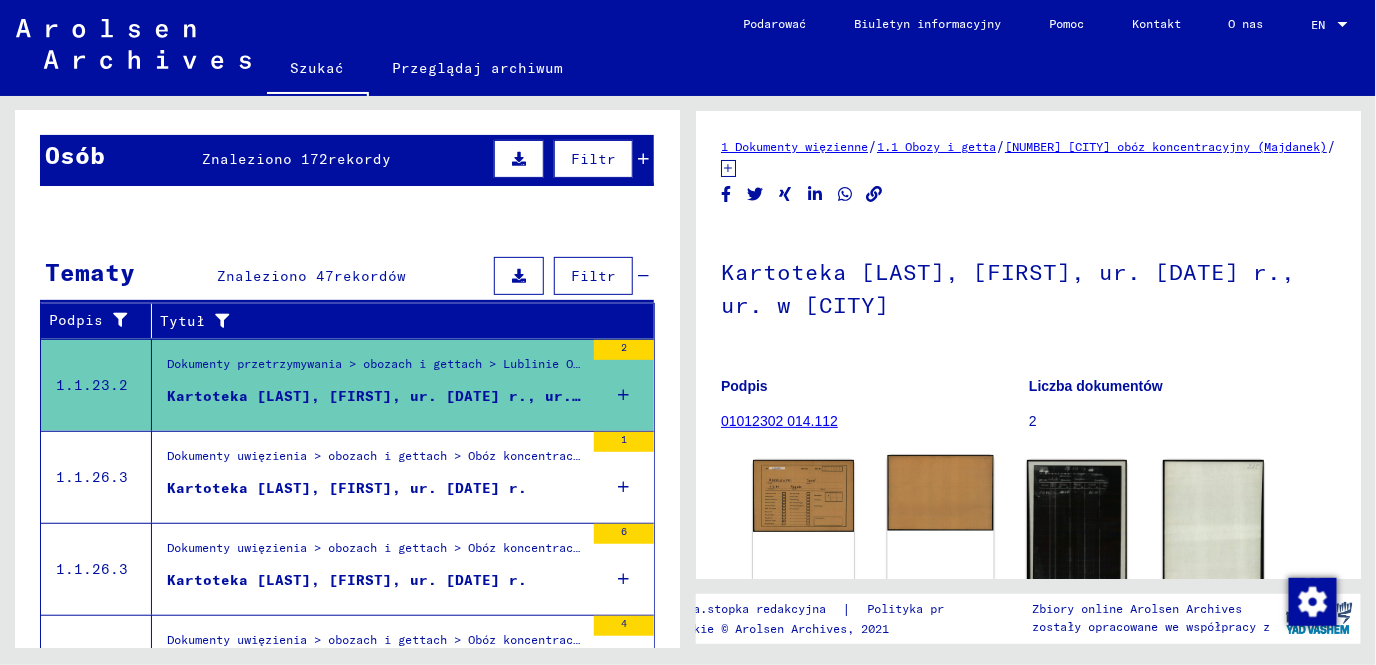 scroll, scrollTop: 0, scrollLeft: 0, axis: both 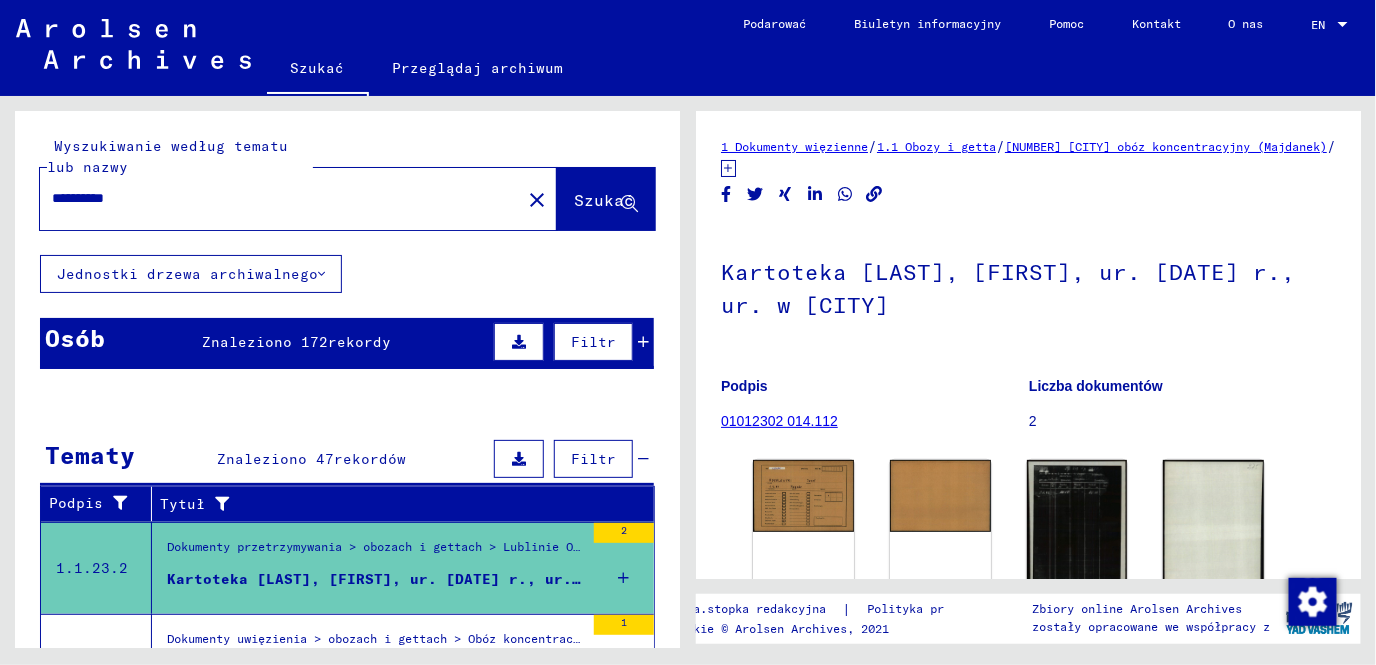 click on "**********" 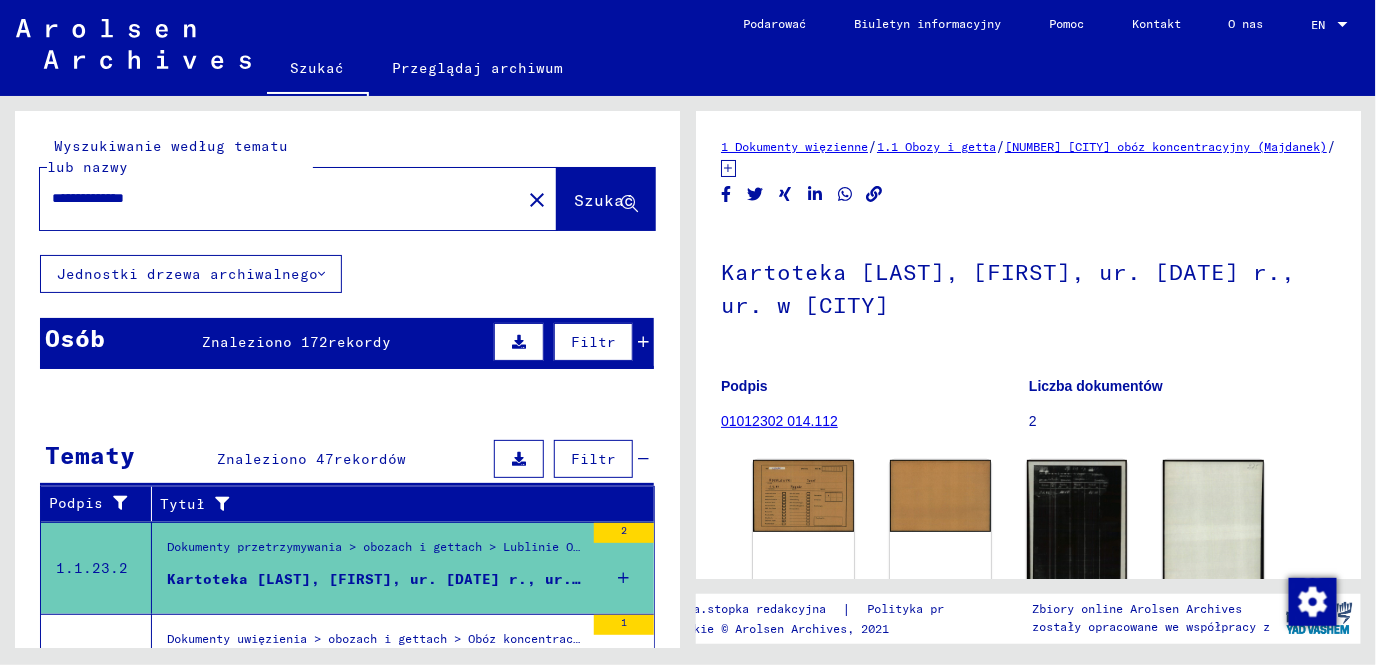 type on "**********" 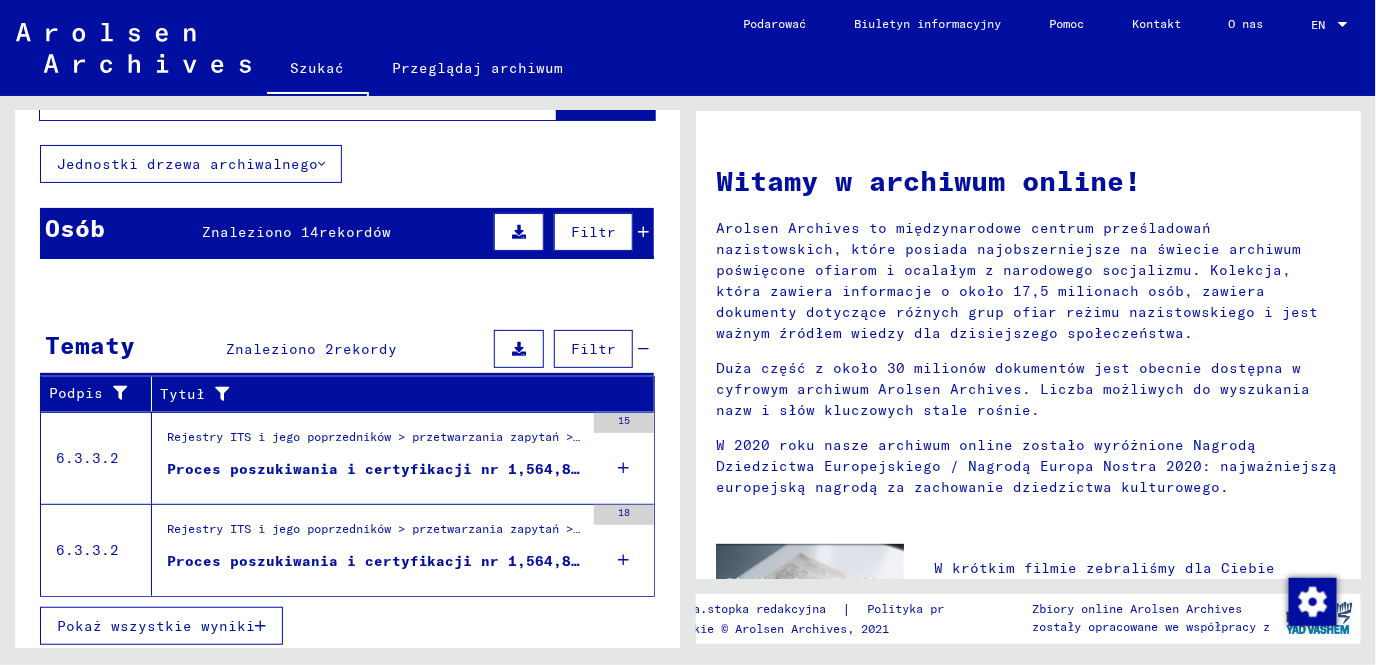 scroll, scrollTop: 113, scrollLeft: 0, axis: vertical 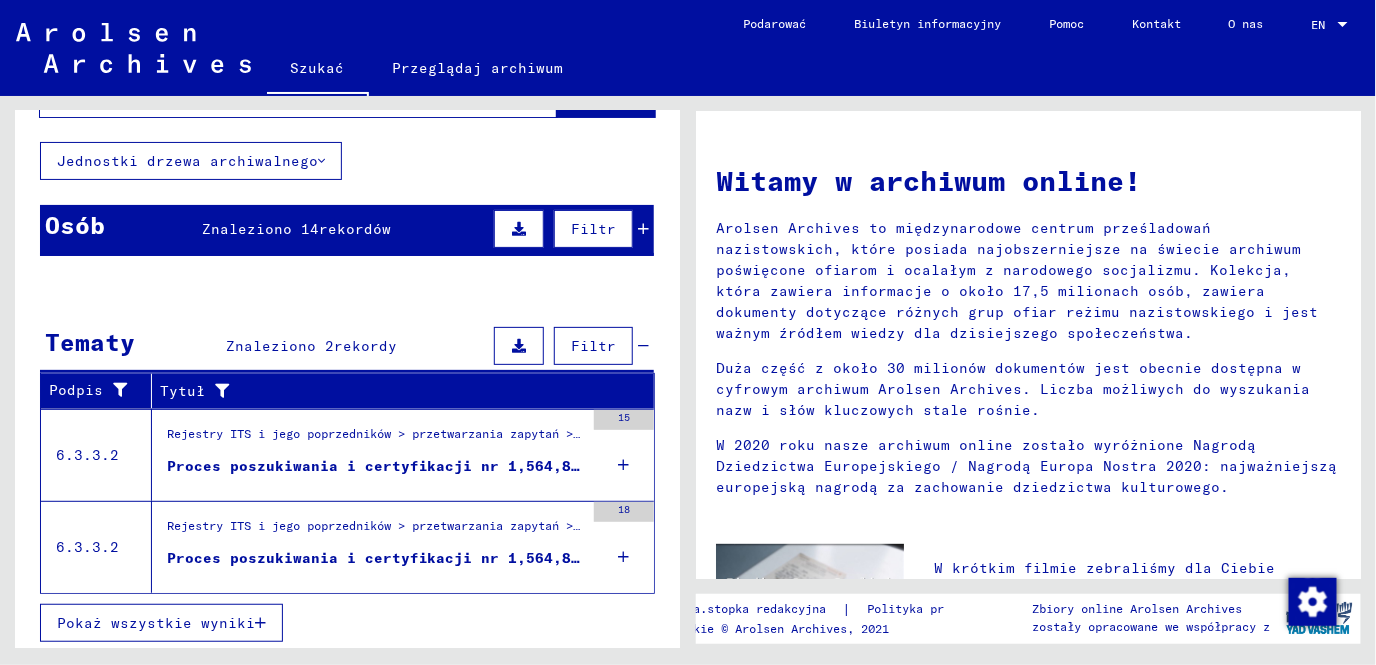 click on "Proces poszukiwania i certyfikacji nr 1,564,880 dla [LAST], [FIRST] ur. [DATE]" at bounding box center [375, 466] 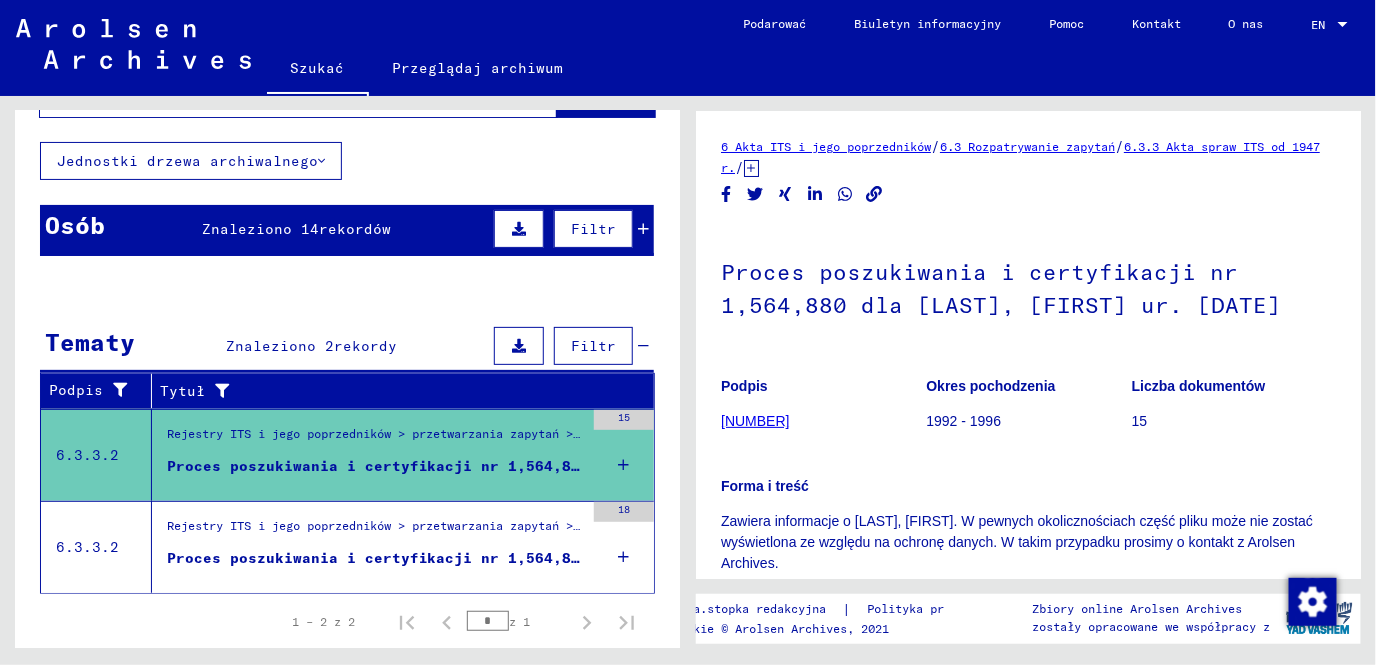 scroll, scrollTop: 0, scrollLeft: 0, axis: both 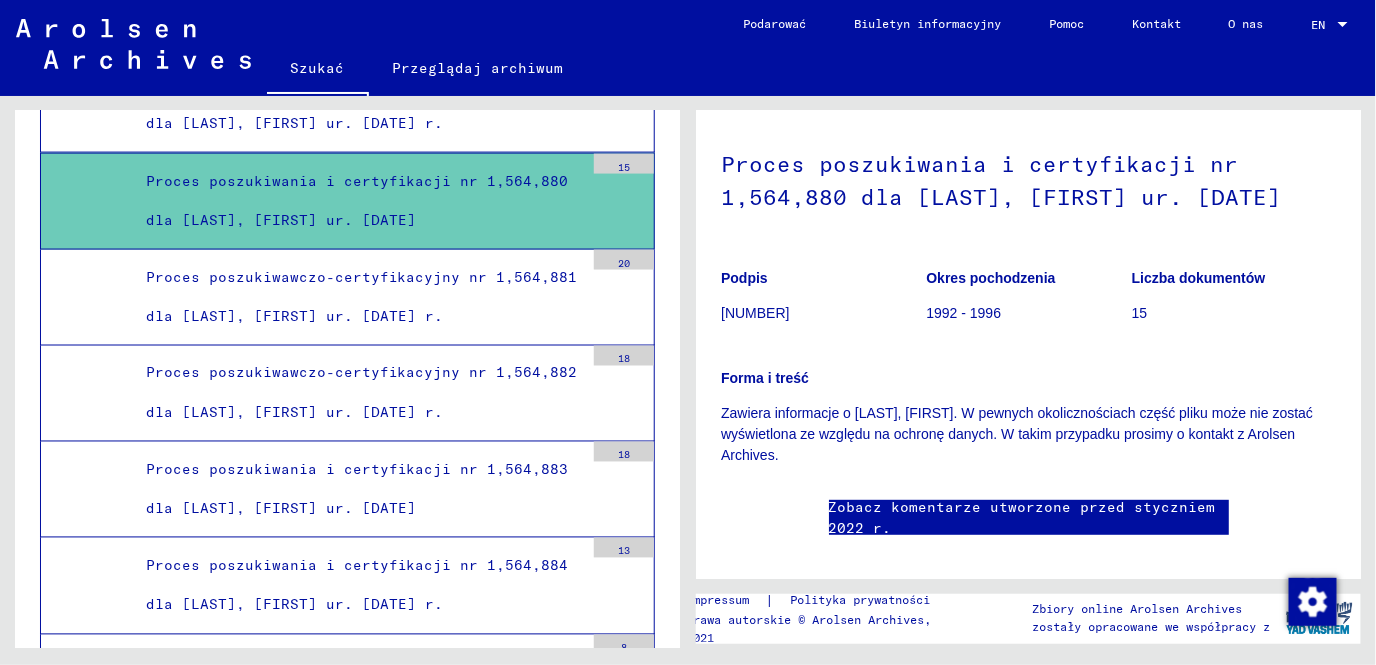 click on "6 Akta ITS i jego poprzedników   /   6.3 Rozpatrywanie zapytań   /   6.3.3 Akta spraw ITS od 1947 r.   /   6.3.3.2 T/D-Fallablage   /   Such- und Bescheinigungsvorgänge mit den (T/D-) Nummern von 1.500.000 bis 1.749.999   /   Such- und Bescheinigungsvorgänge mit den (T/D-) Nummern von 1.564.500 bis 1.564.999   /  Proces poszukiwania i certyfikacji nr 1,564,880 dla [LAST], [FIRST] ur. [DATE]  Podpis 06030302.1.564.880 Okres pochodzenia 1992 - 1996 Liczba dokumentów 15 Forma i treść Zawiera informacje o [LAST], [FIRST]. W pewnych okolicznościach część pliku może nie zostać wyświetlona ze względu na ochronę danych. W takim przypadku prosimy o kontakt z Arolsen Archives. Zobacz komentarze utworzone przed styczniem 2022 r. Impressum  |  Polityka prywatności Prawa autorskie © Arolsen Archives, 2021 Zbiory online Arolsen Archives zostały opracowane we współpracy z" 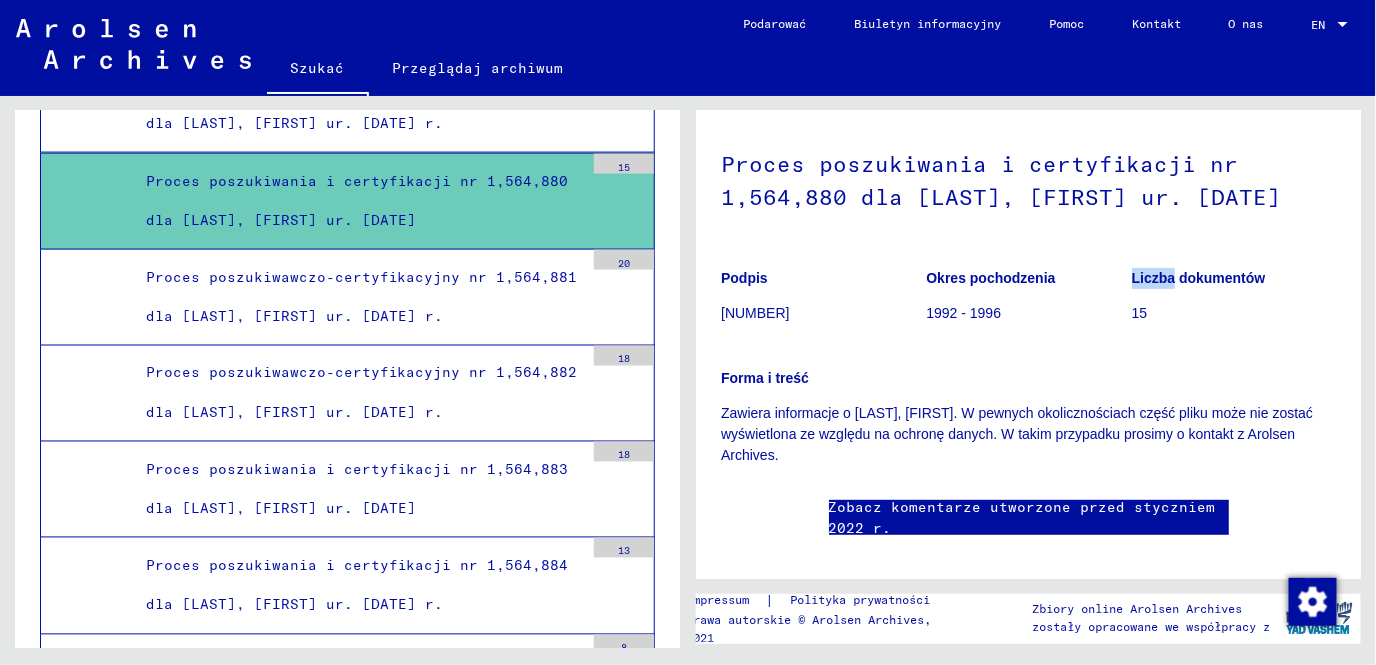 drag, startPoint x: 1362, startPoint y: 315, endPoint x: 1361, endPoint y: 302, distance: 13.038404 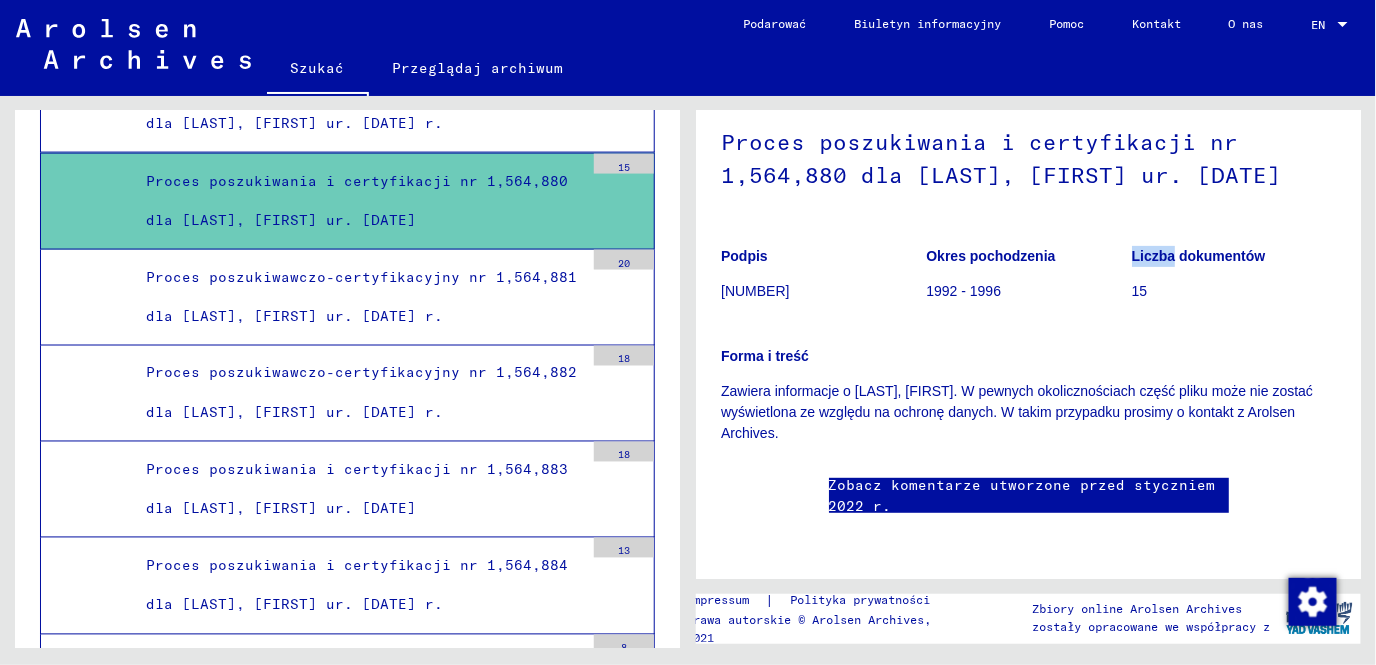 scroll, scrollTop: 209, scrollLeft: 0, axis: vertical 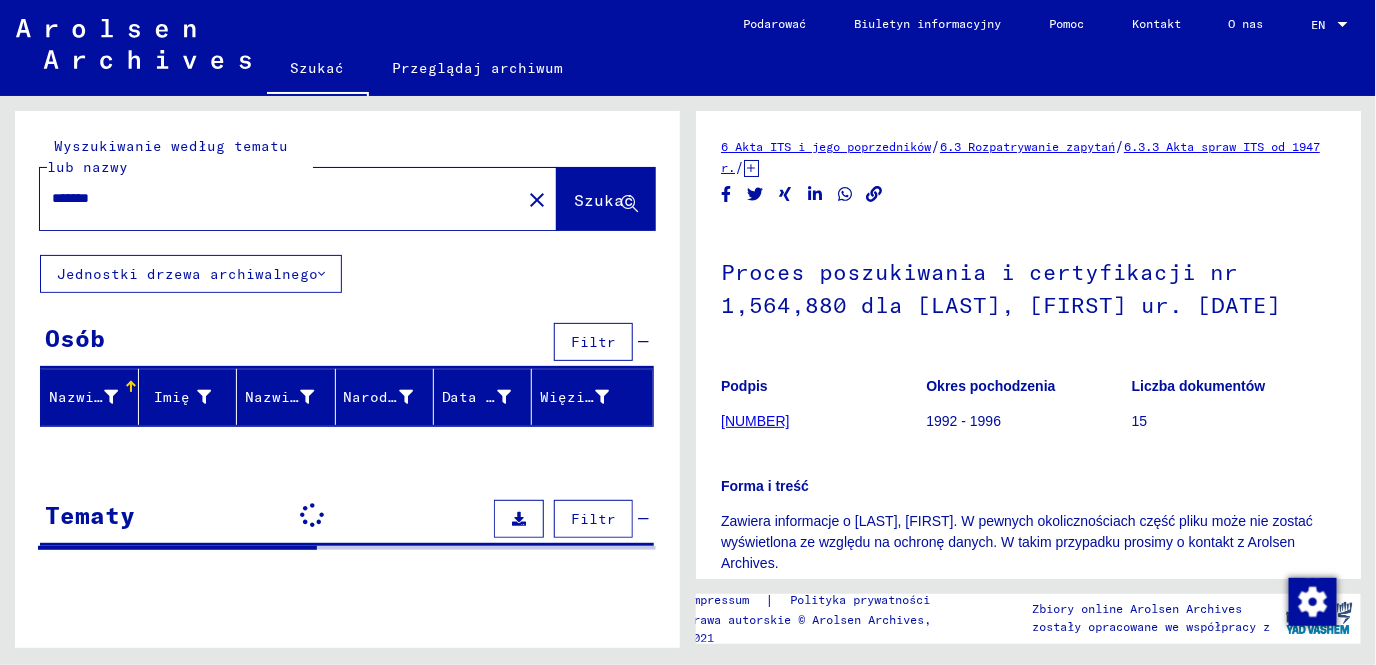 click on "Wyszukiwanie według tematu lub nazwy ******* close Szukać" 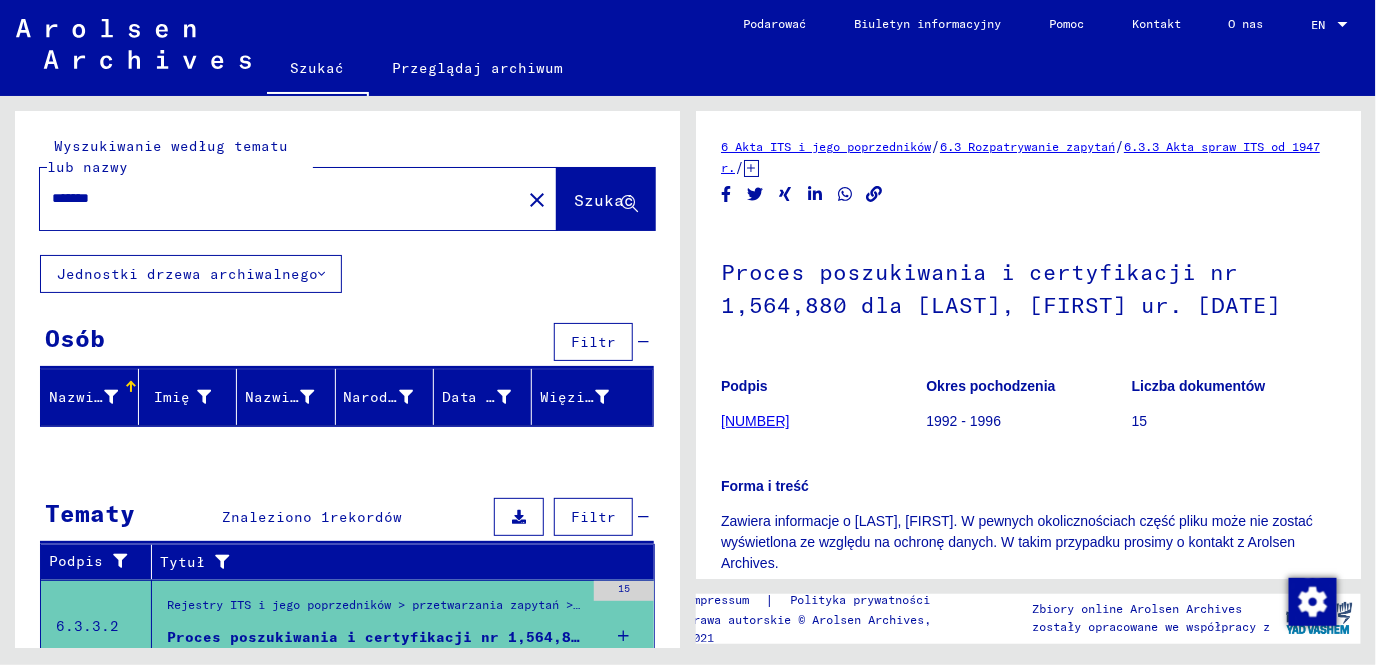 click on "*******" 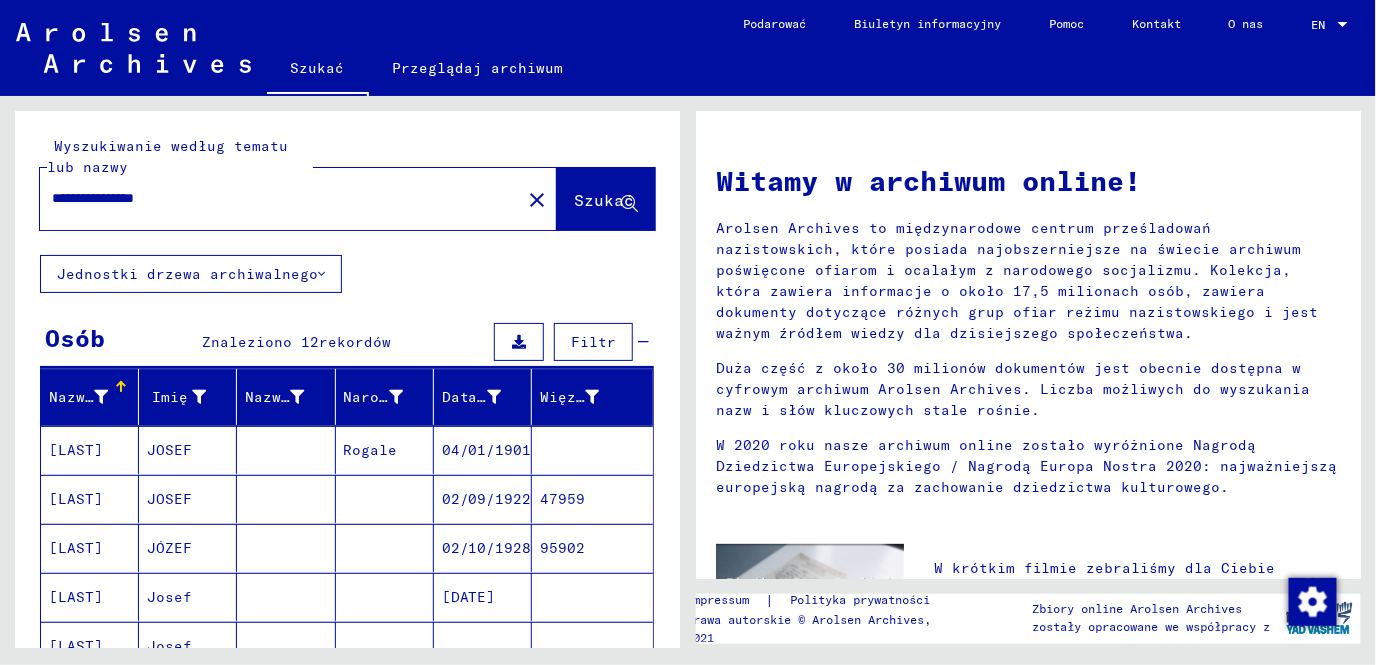 click on "Rogale" at bounding box center (385, 499) 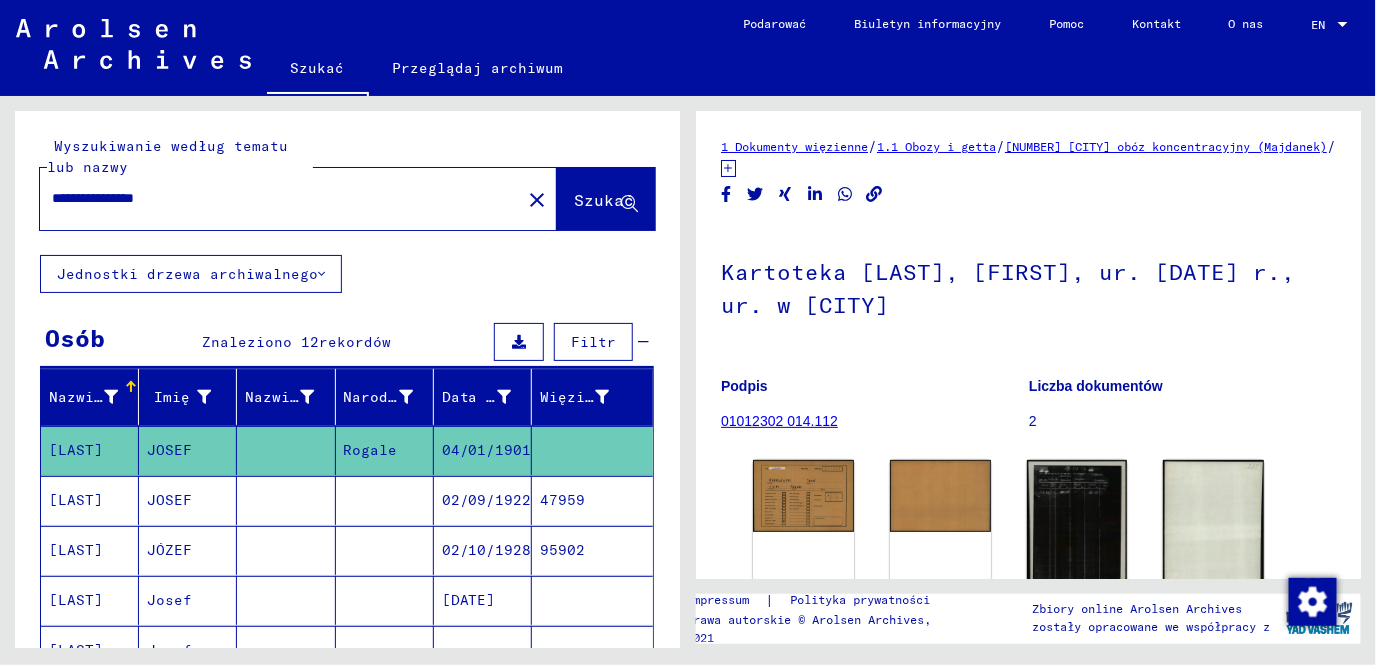 scroll, scrollTop: 0, scrollLeft: 0, axis: both 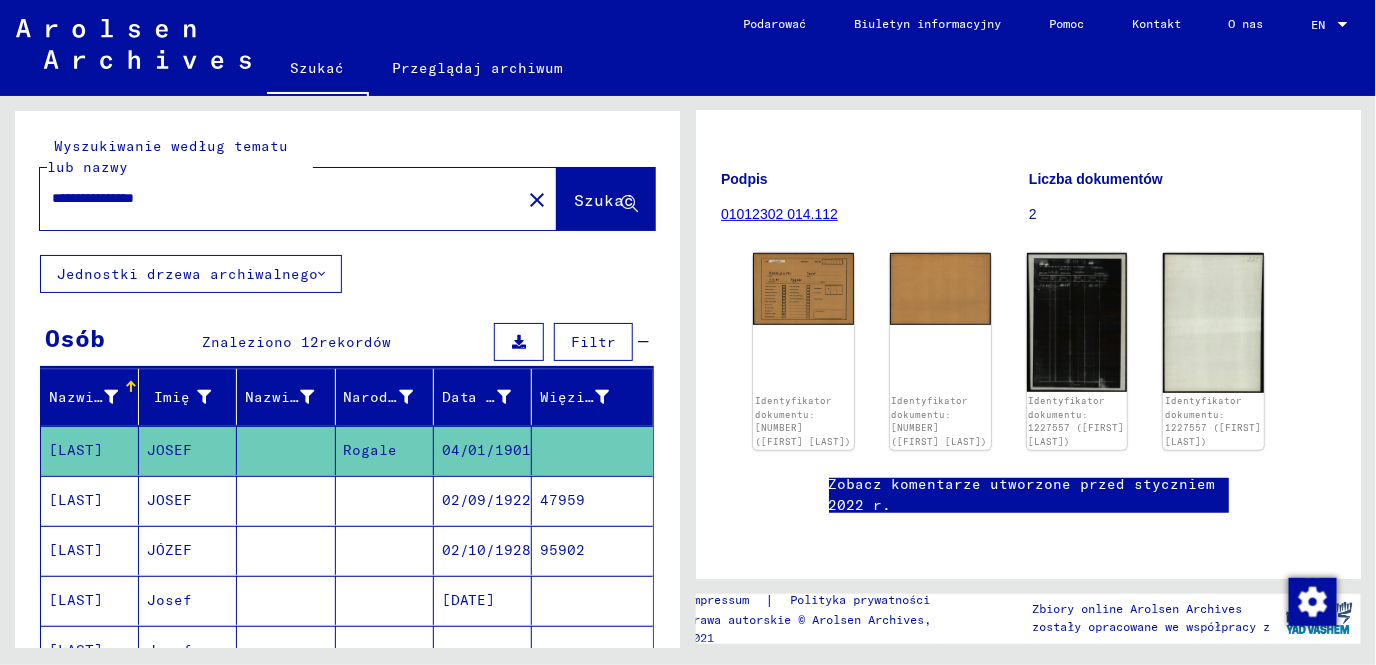 click on "**********" at bounding box center [280, 198] 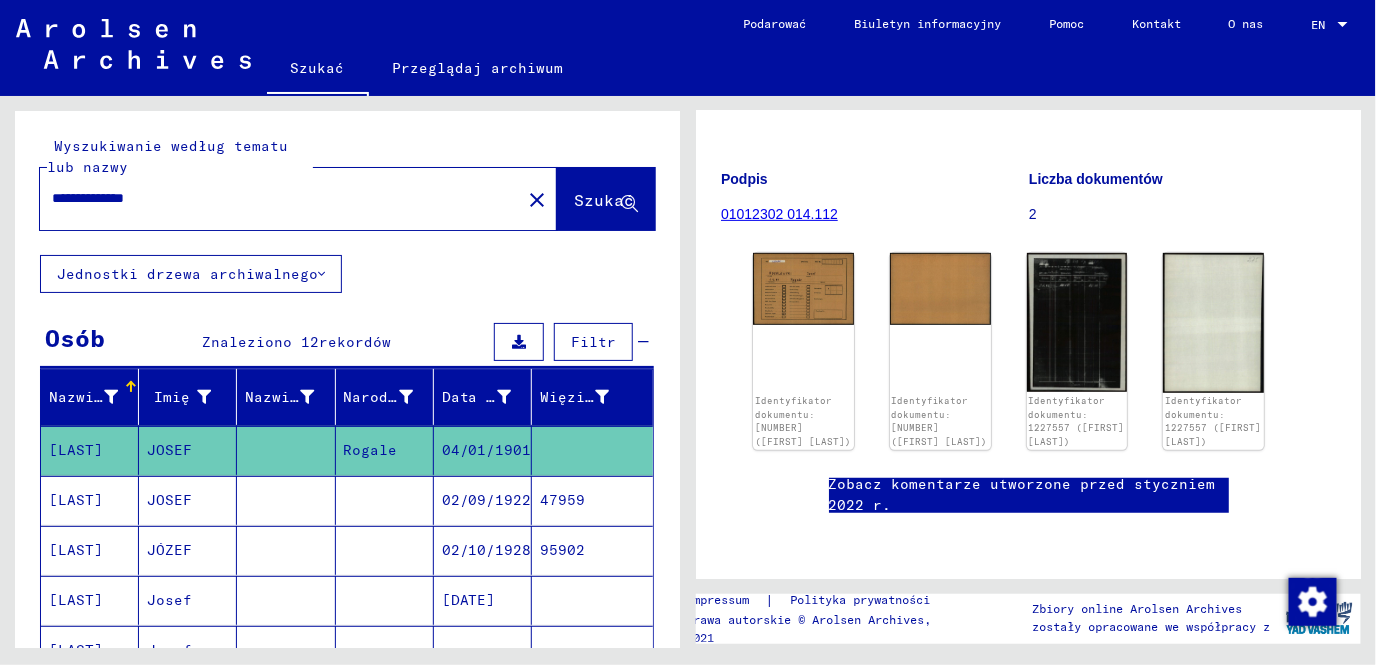 scroll, scrollTop: 0, scrollLeft: 0, axis: both 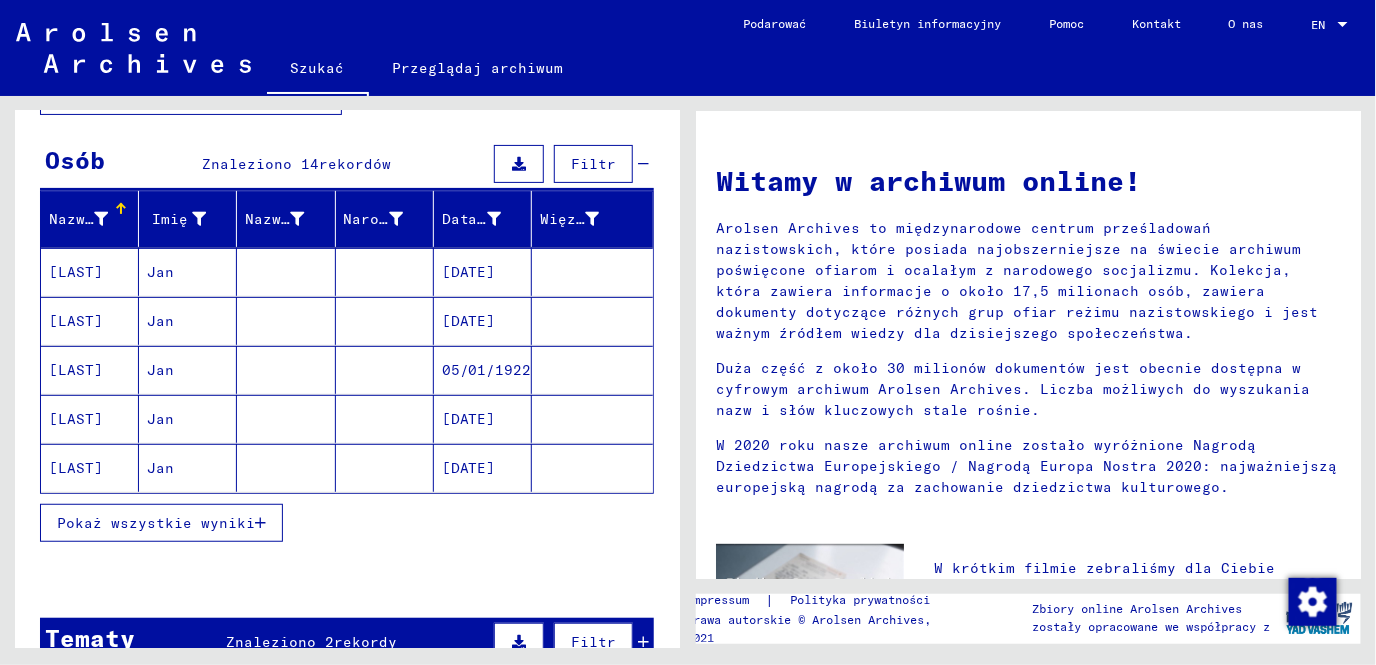 click on "Pokaż wszystkie wyniki" at bounding box center (156, 523) 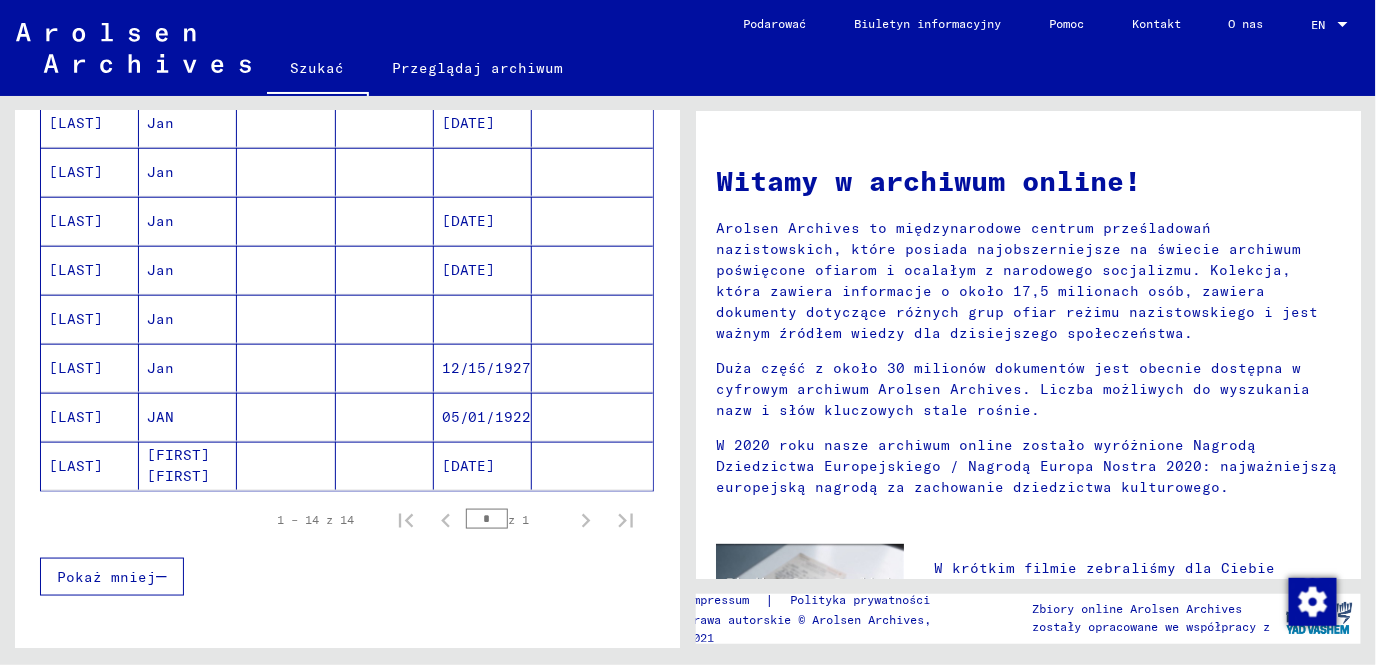 scroll, scrollTop: 619, scrollLeft: 0, axis: vertical 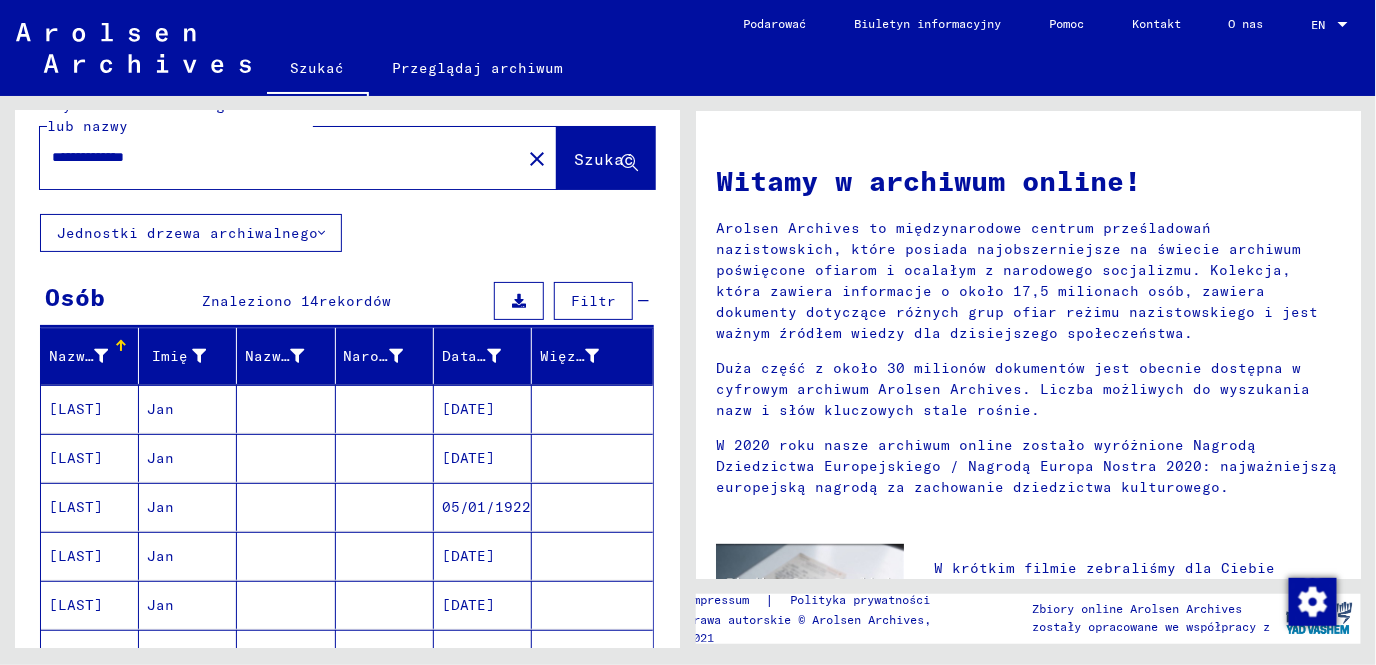 click on "**********" at bounding box center (274, 157) 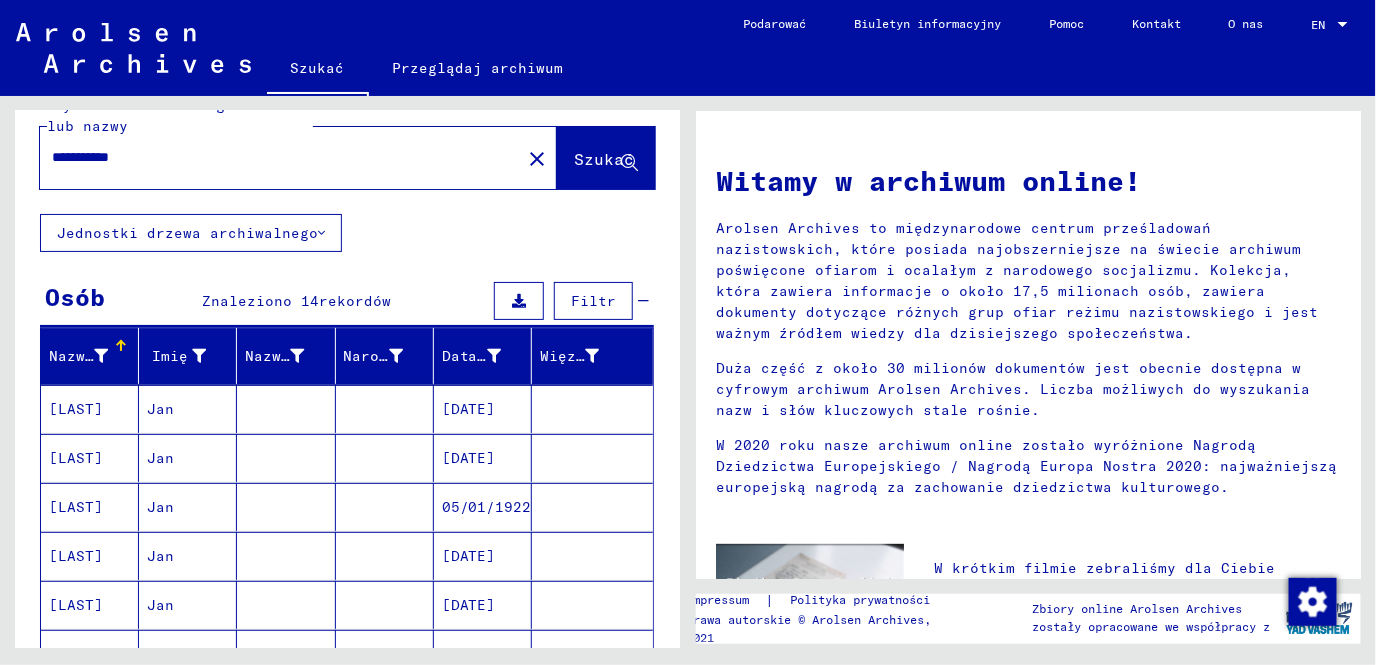 scroll, scrollTop: 0, scrollLeft: 0, axis: both 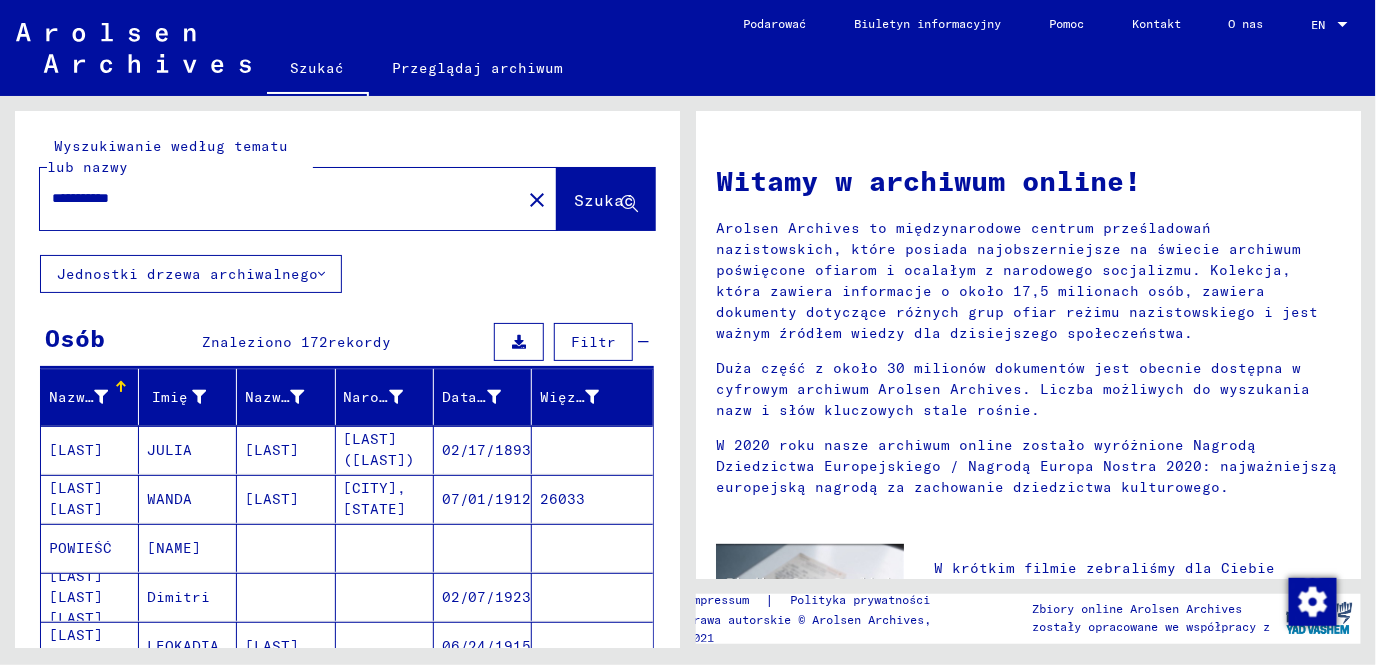 click on "**********" at bounding box center (274, 198) 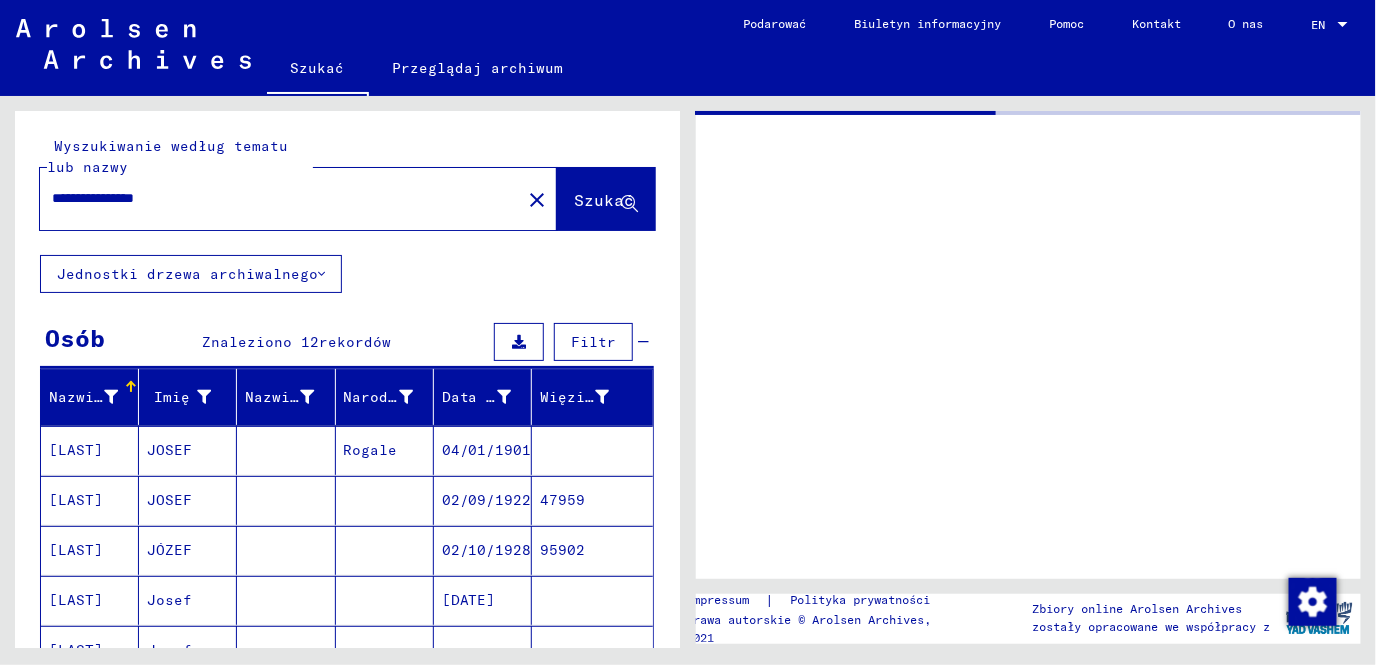 type on "**********" 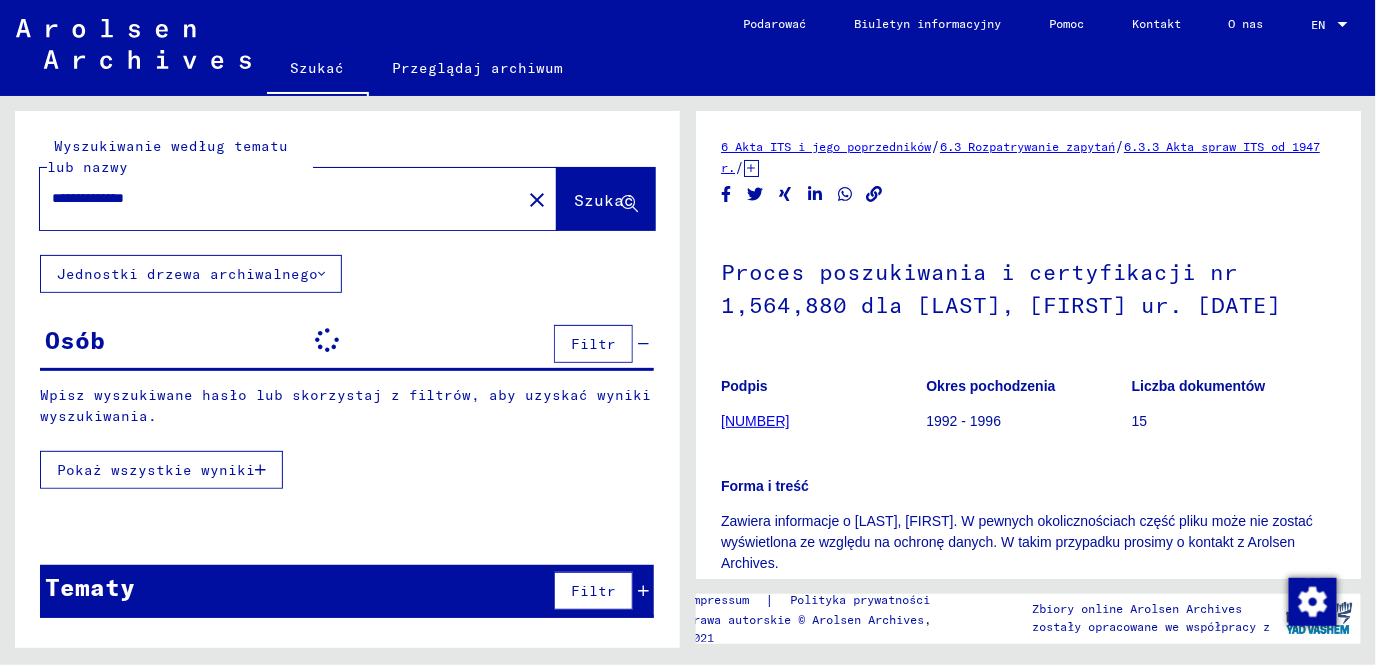 scroll, scrollTop: 0, scrollLeft: 0, axis: both 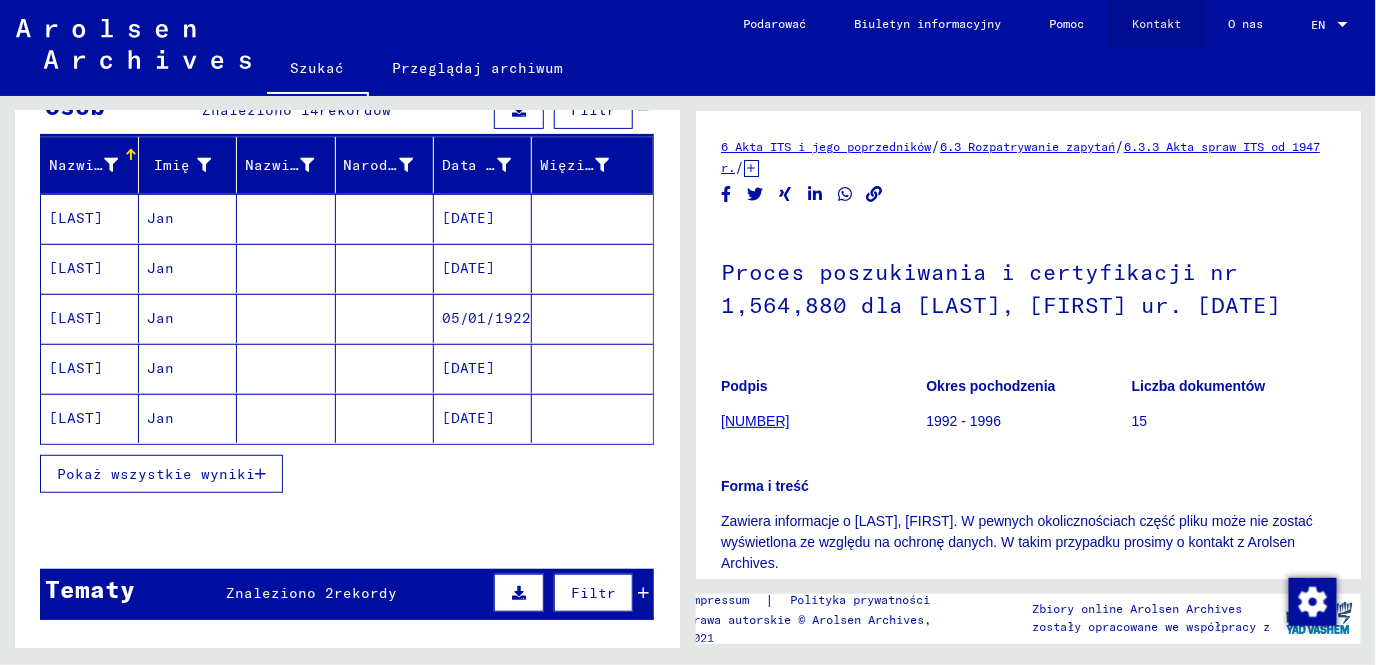 click on "Kontakt" 